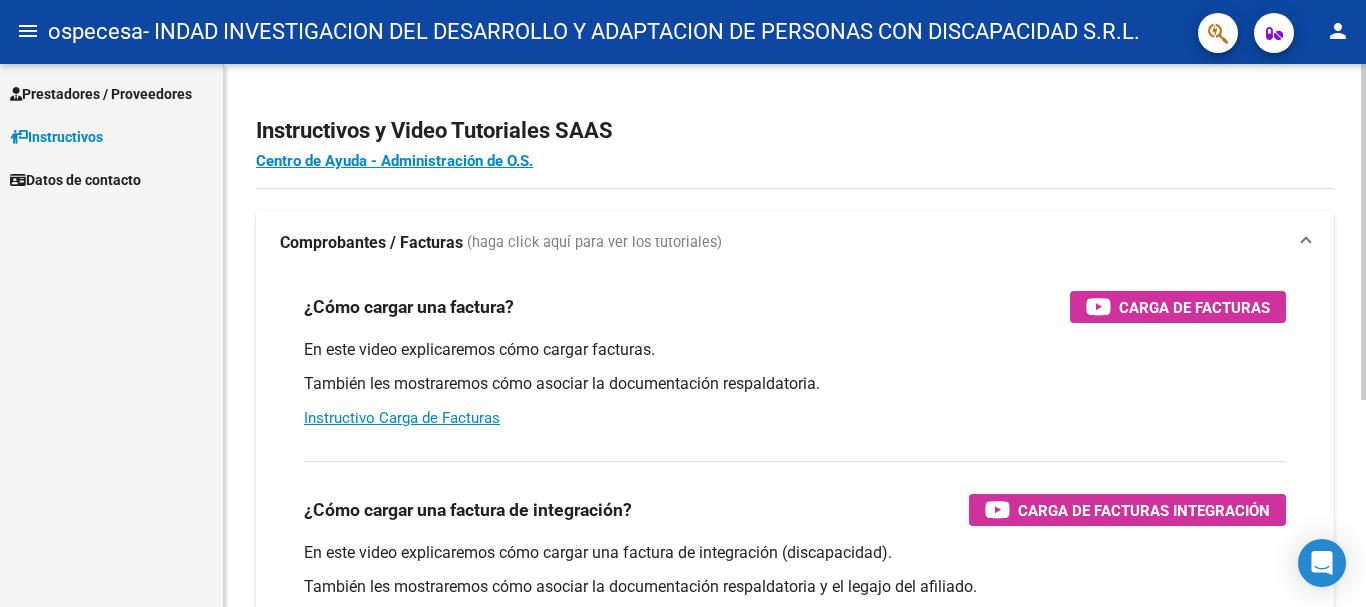 scroll, scrollTop: 0, scrollLeft: 0, axis: both 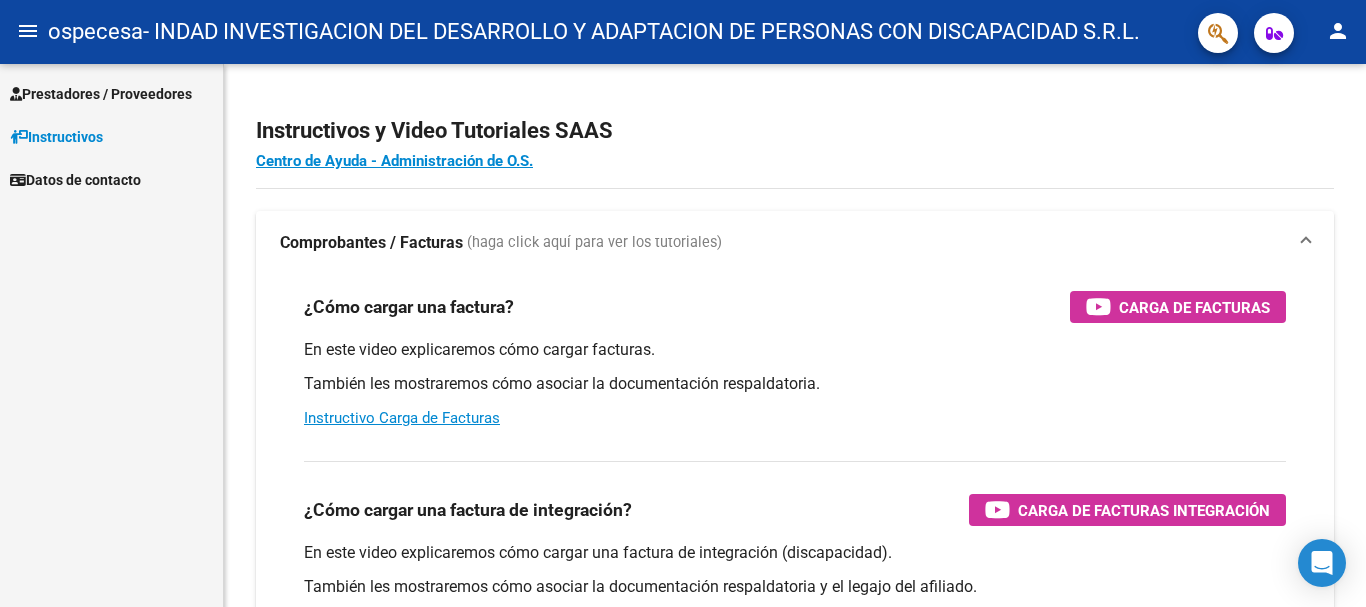 click on "Prestadores / Proveedores" at bounding box center (101, 94) 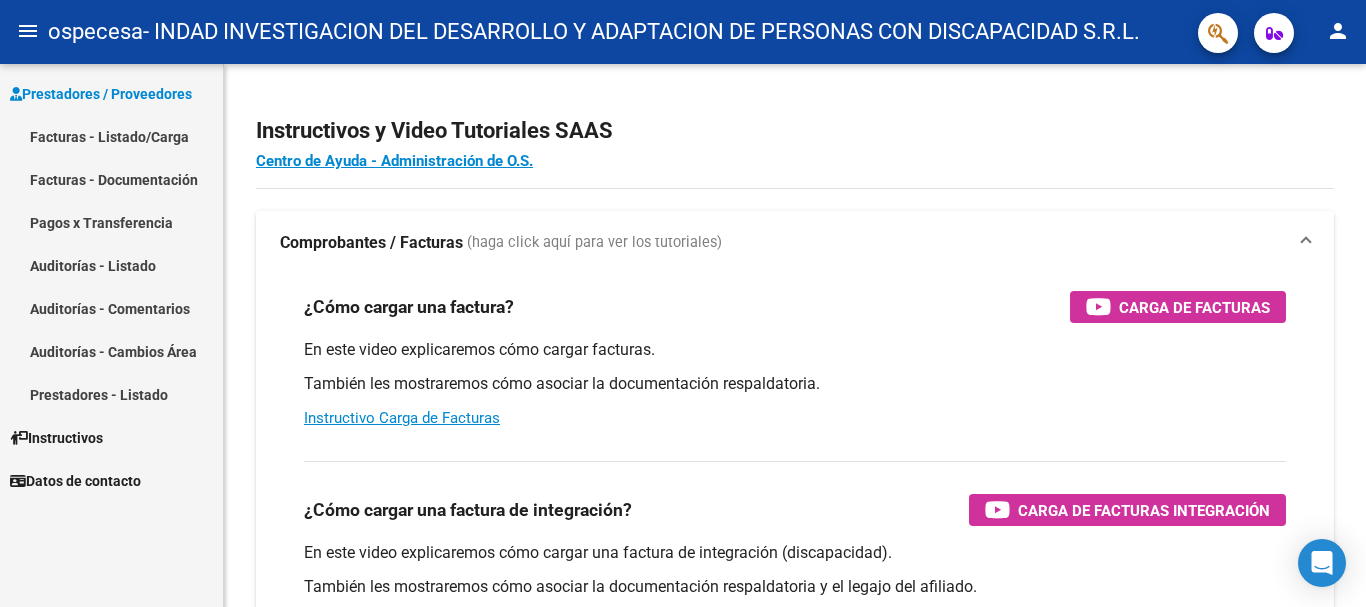click on "Facturas - Listado/Carga" at bounding box center (111, 136) 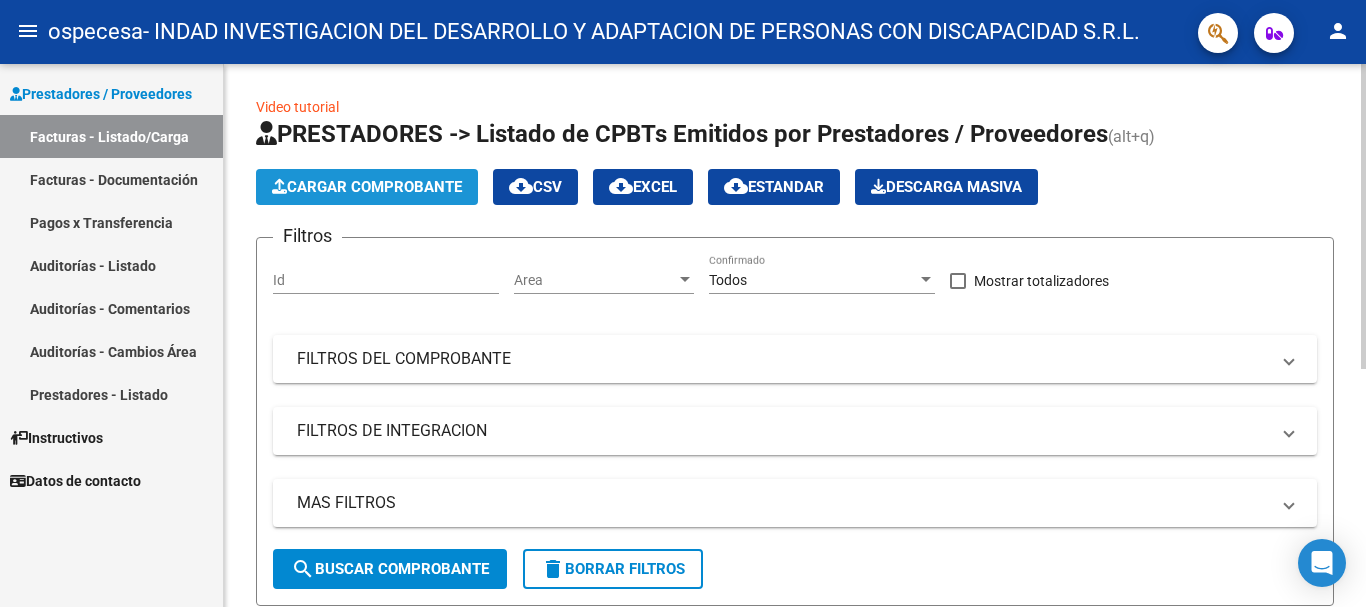 click on "Cargar Comprobante" 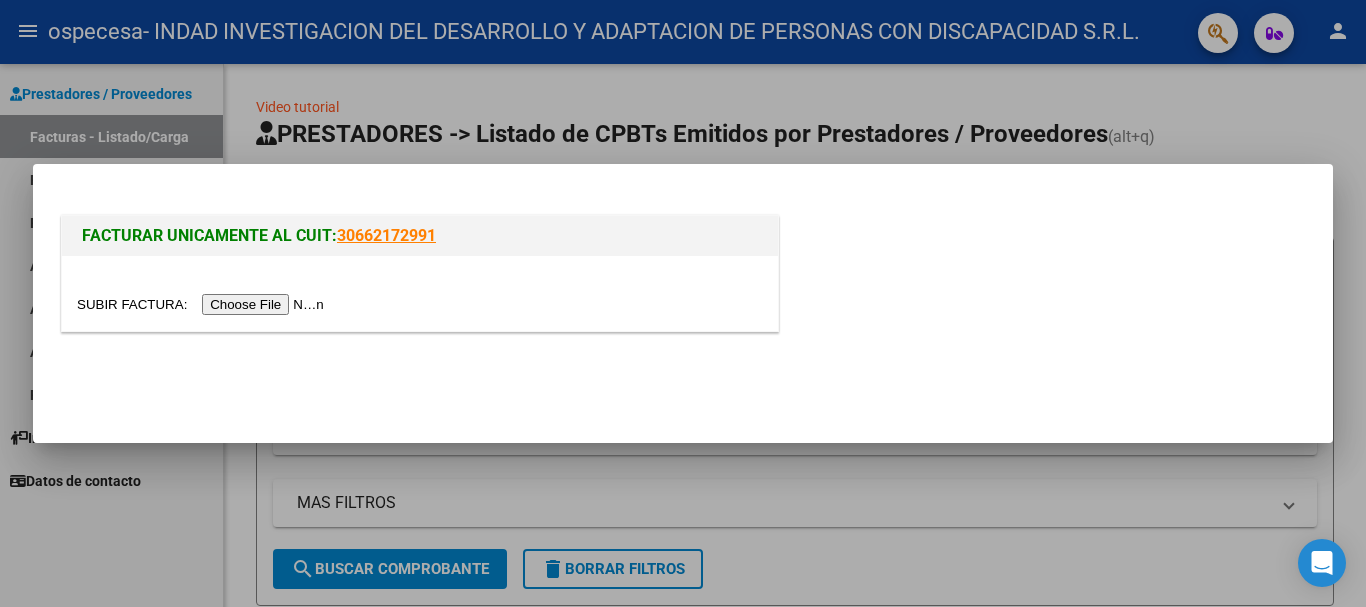 click at bounding box center (203, 304) 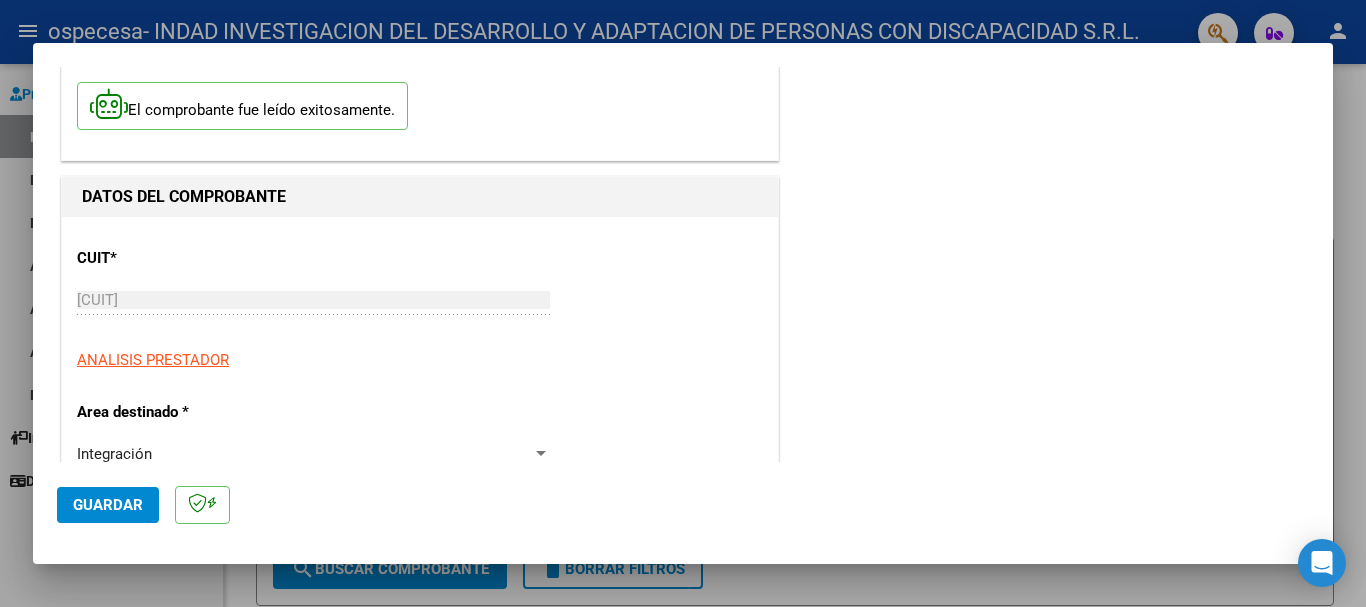 scroll, scrollTop: 200, scrollLeft: 0, axis: vertical 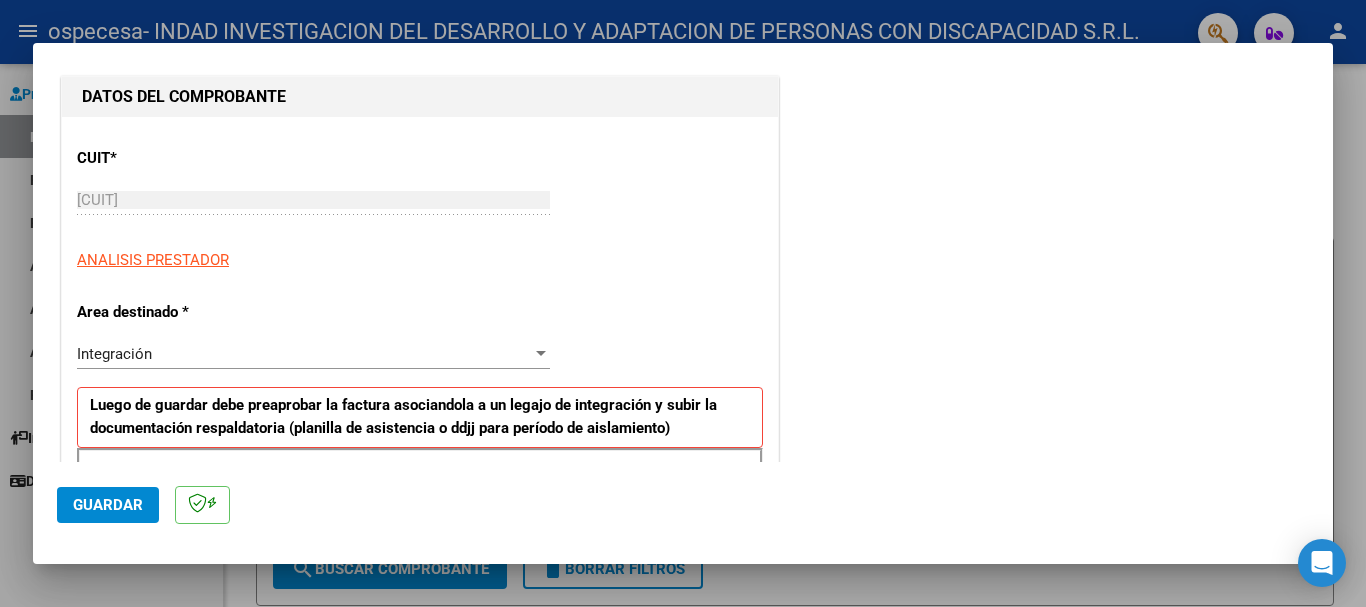 click at bounding box center [541, 354] 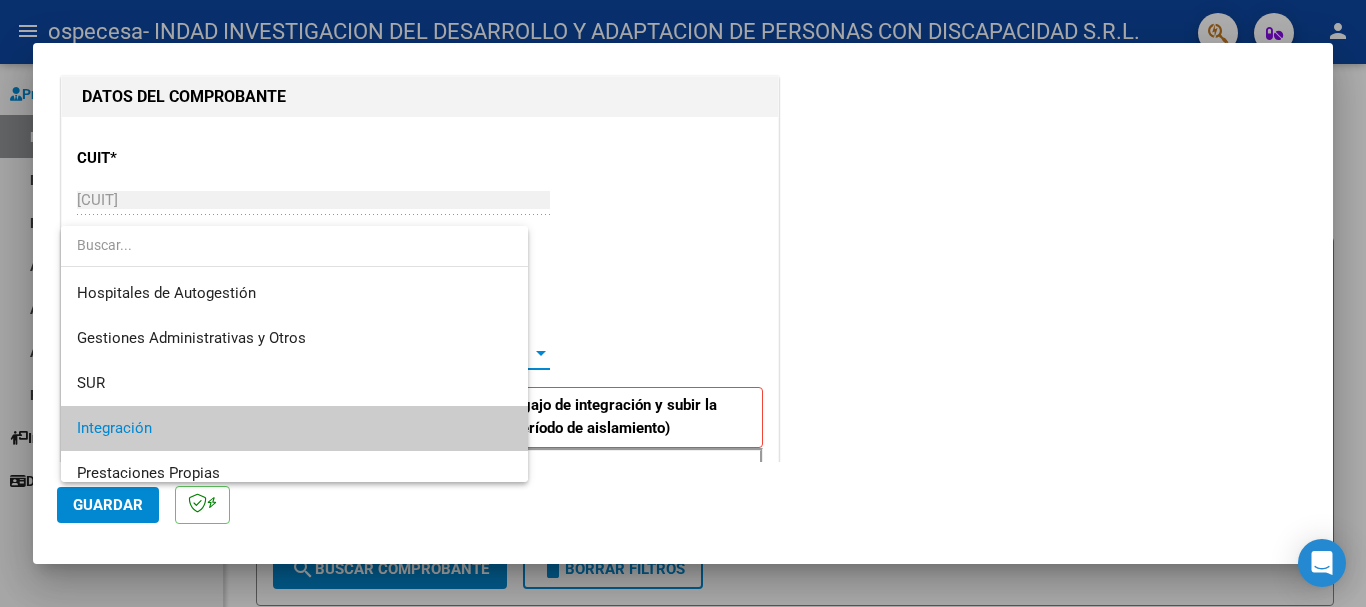 scroll, scrollTop: 75, scrollLeft: 0, axis: vertical 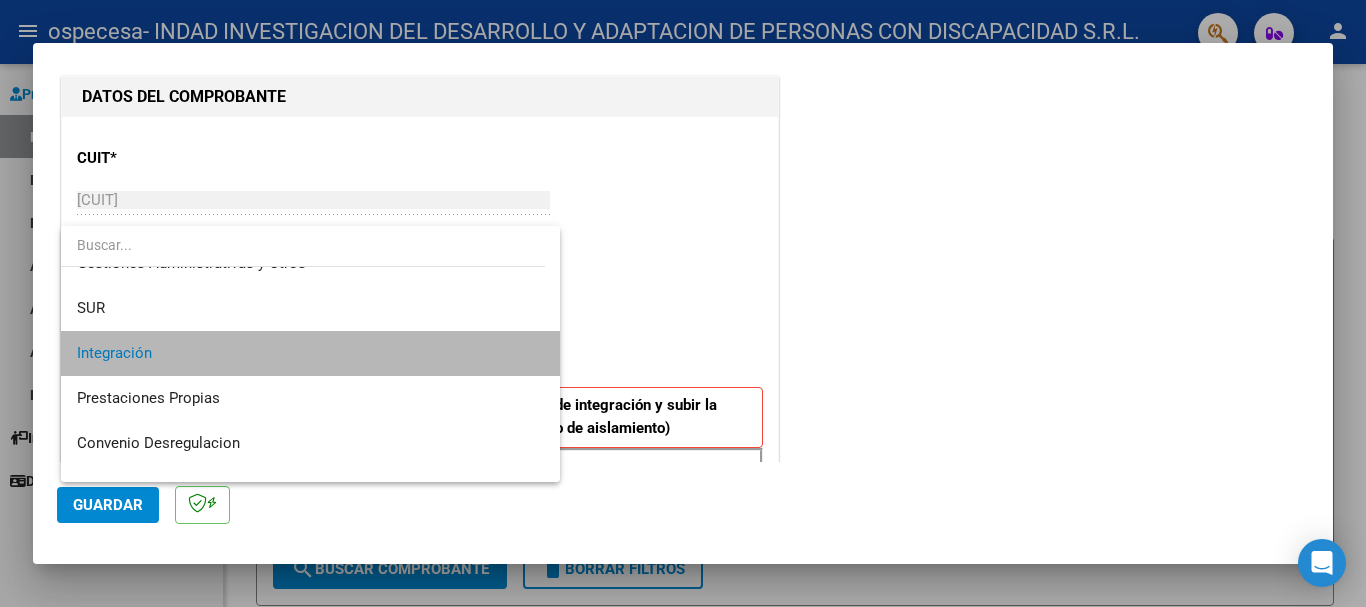click on "Integración" at bounding box center [310, 353] 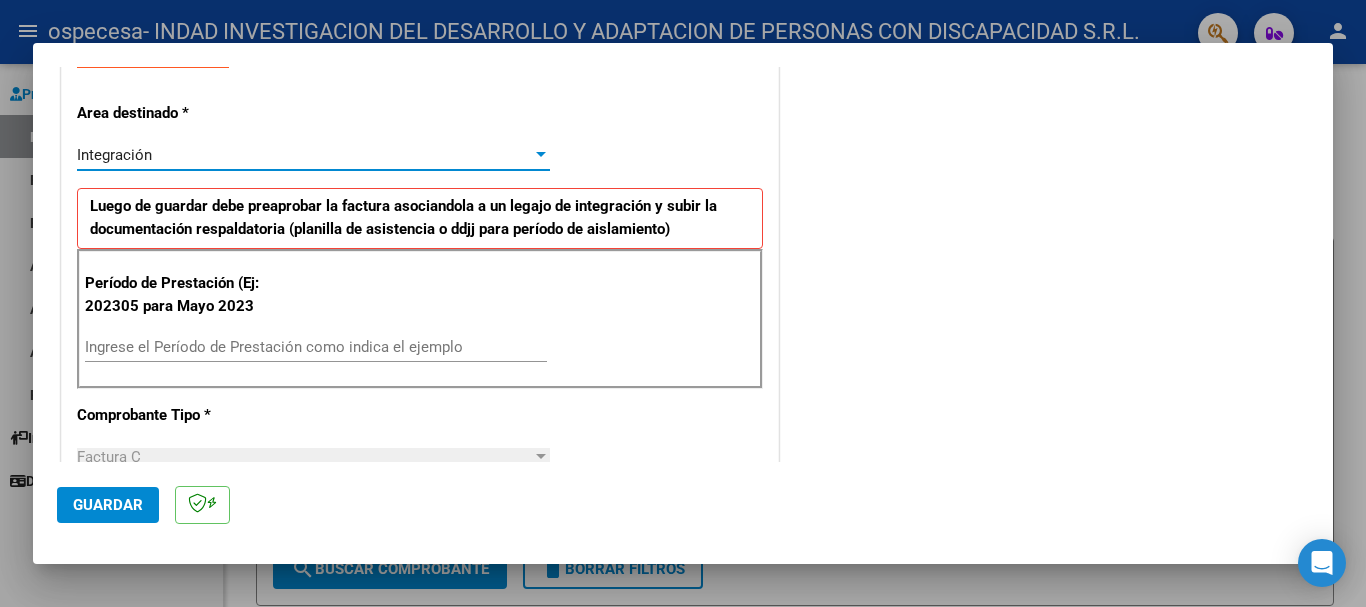 scroll, scrollTop: 400, scrollLeft: 0, axis: vertical 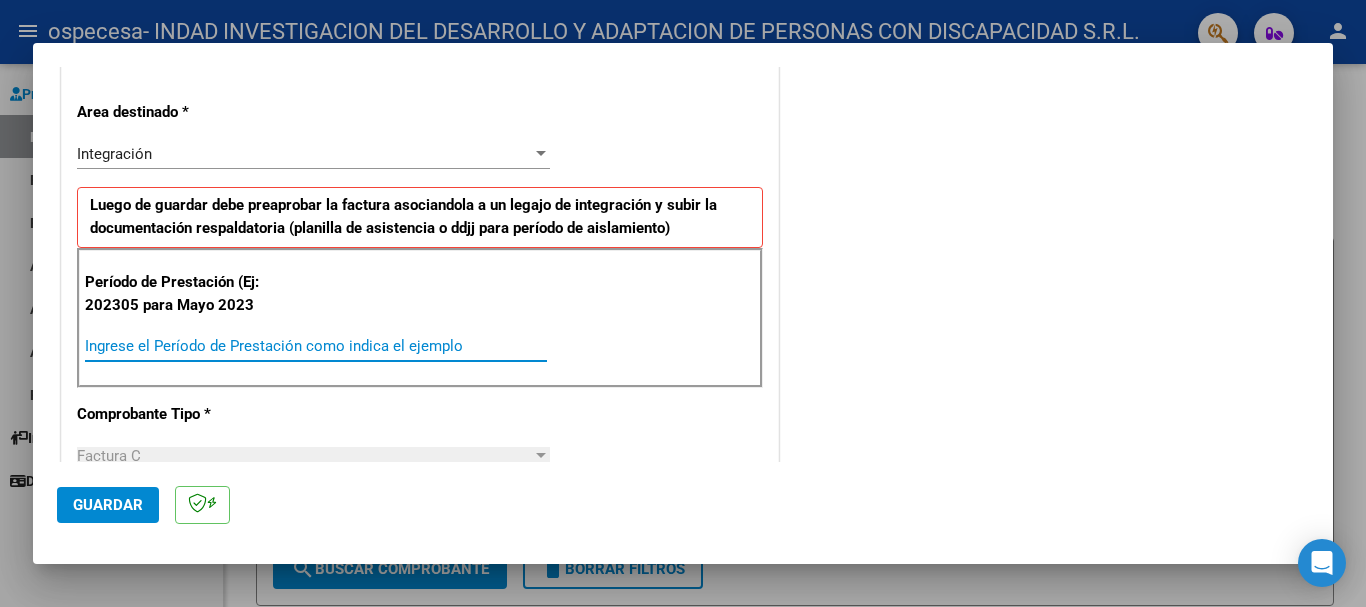click on "Ingrese el Período de Prestación como indica el ejemplo" at bounding box center (316, 346) 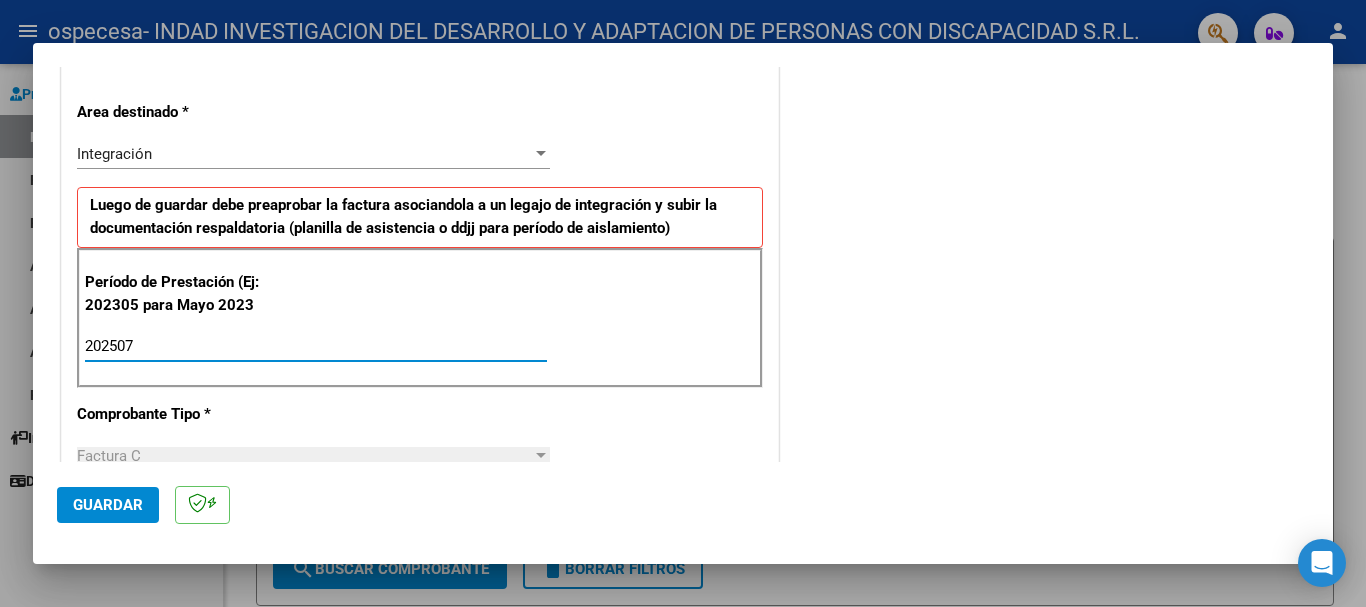 type on "202507" 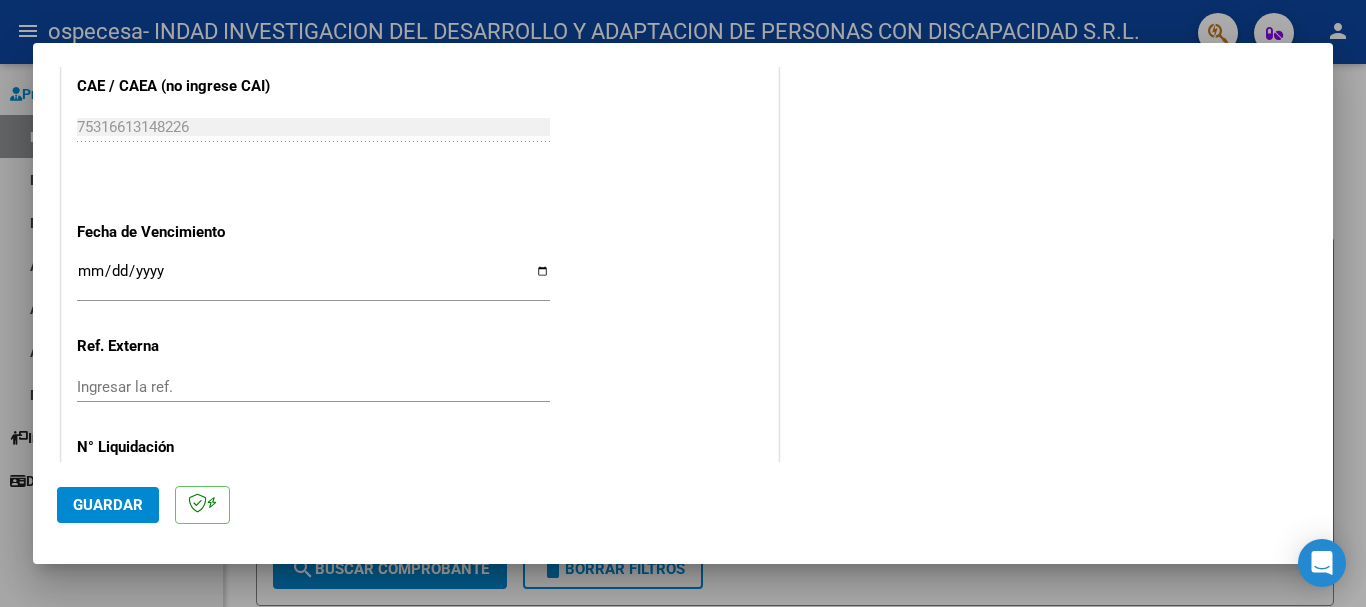 scroll, scrollTop: 1300, scrollLeft: 0, axis: vertical 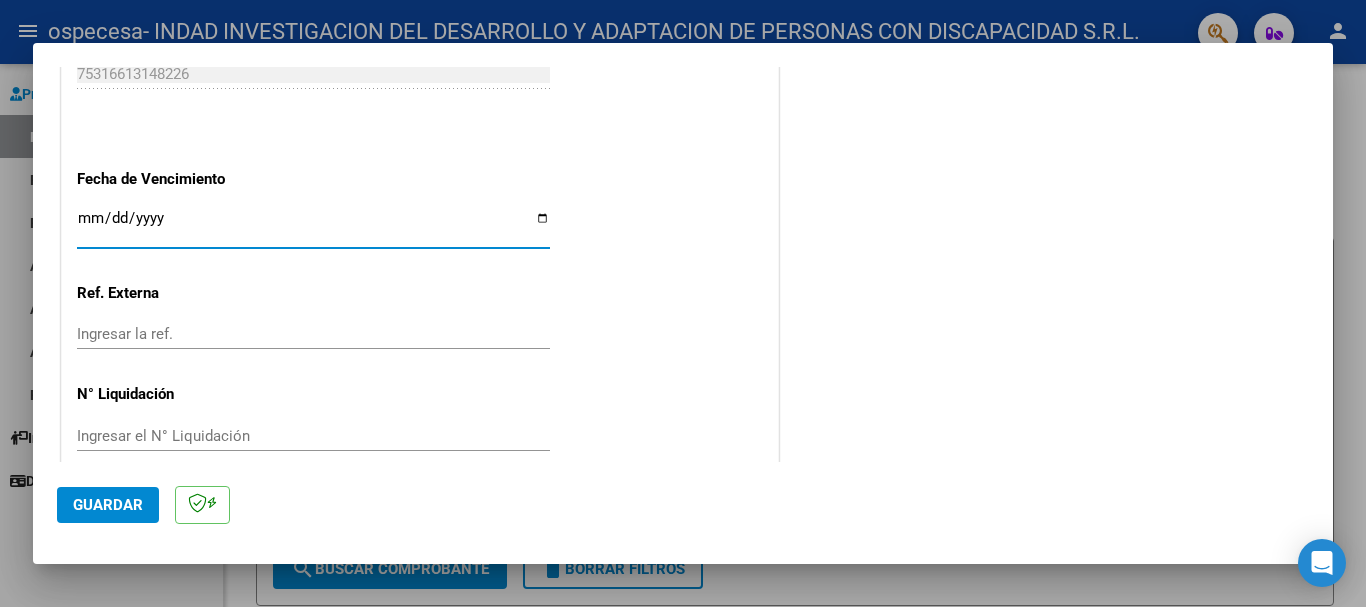 click on "Ingresar la fecha" at bounding box center [313, 226] 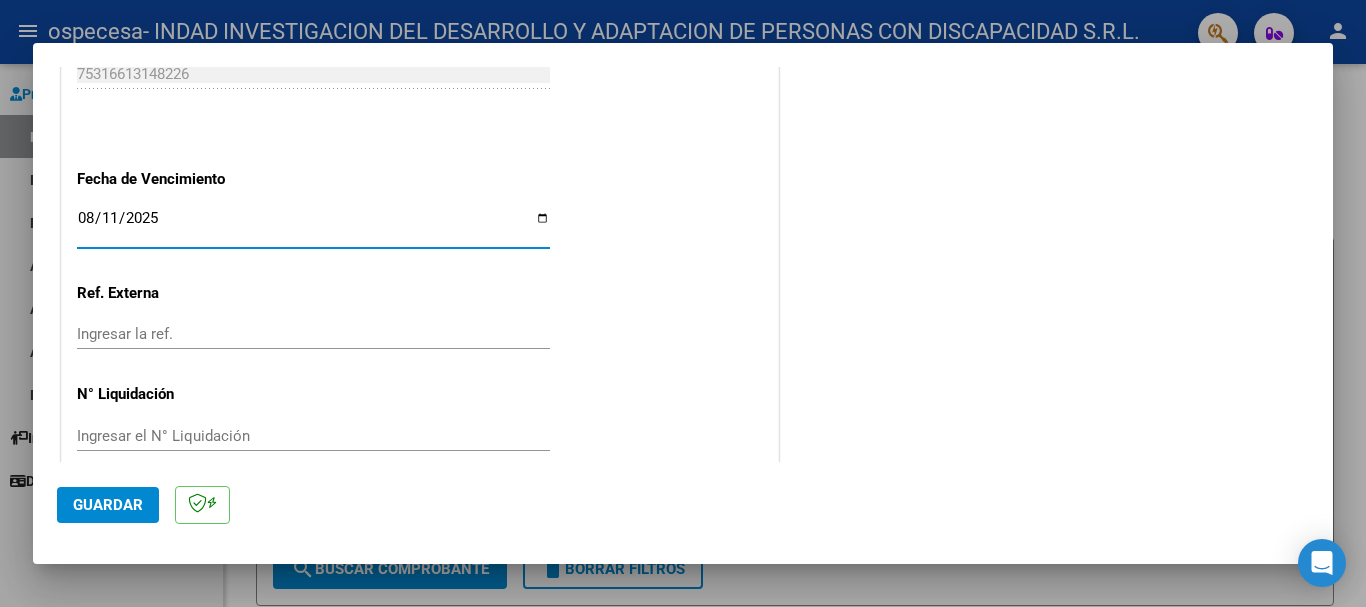 scroll, scrollTop: 1327, scrollLeft: 0, axis: vertical 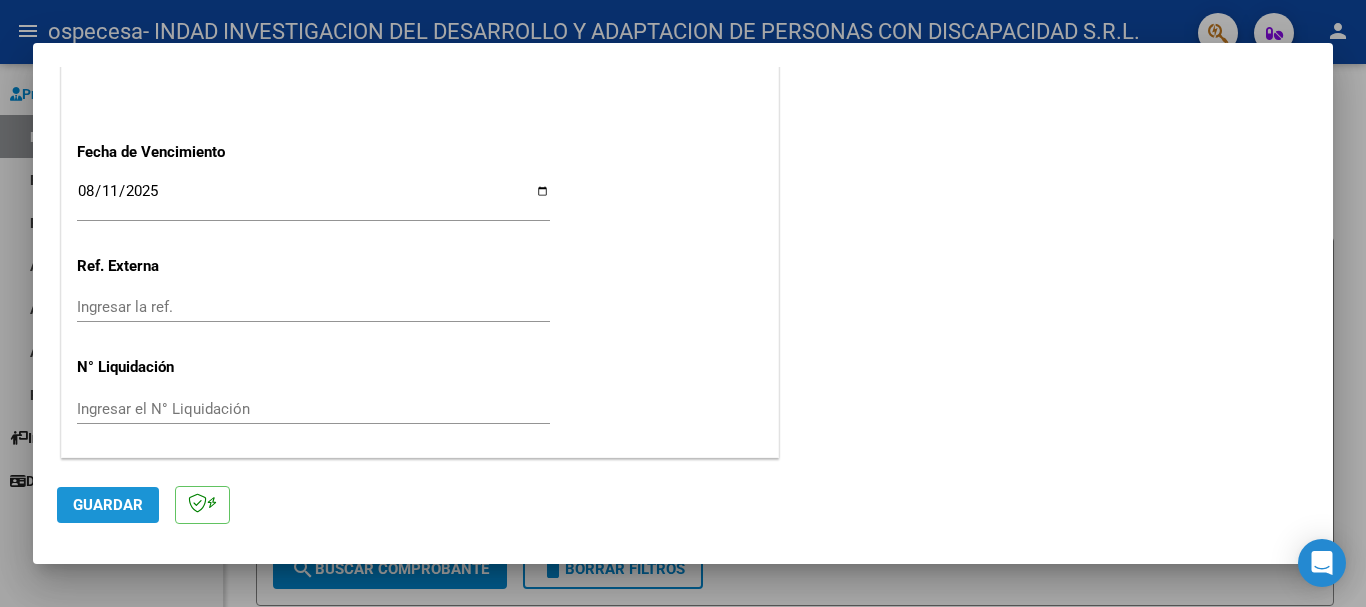 click on "Guardar" 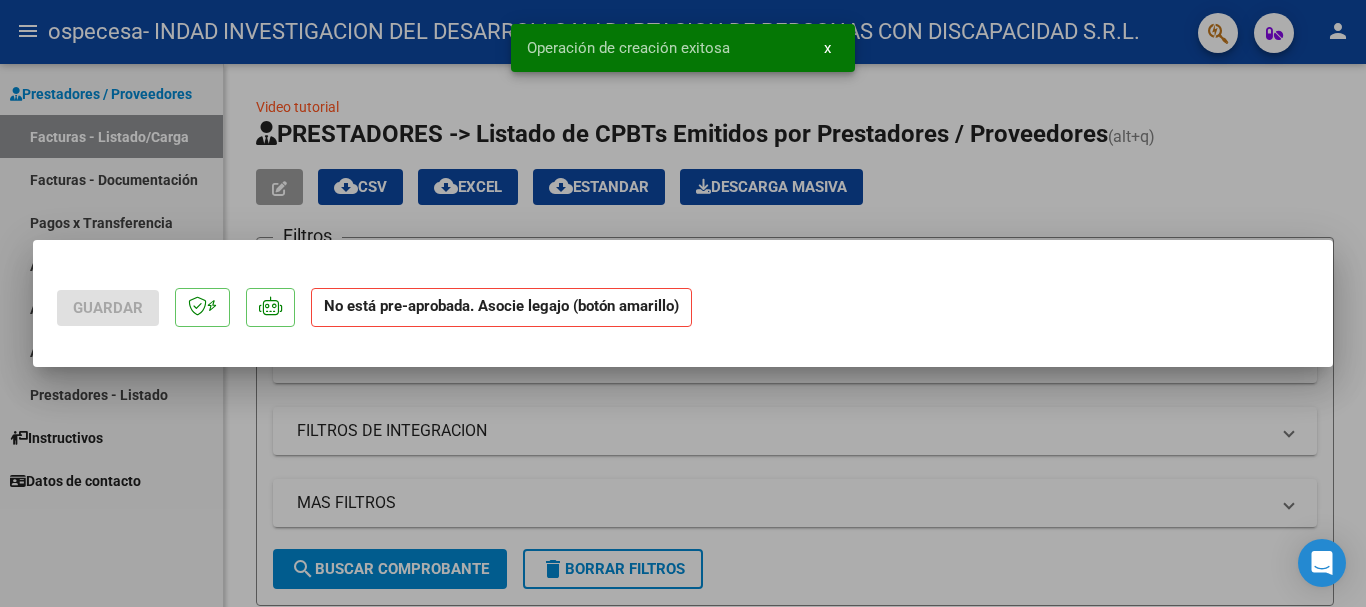 scroll, scrollTop: 0, scrollLeft: 0, axis: both 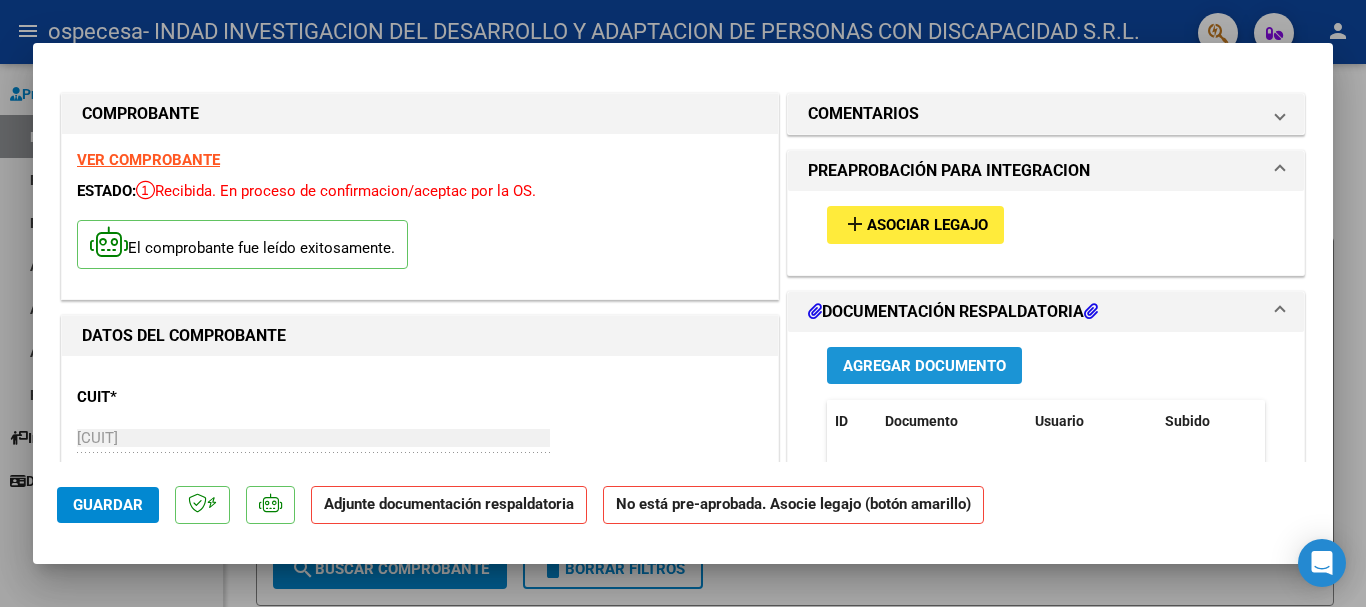 click on "Agregar Documento" at bounding box center (924, 366) 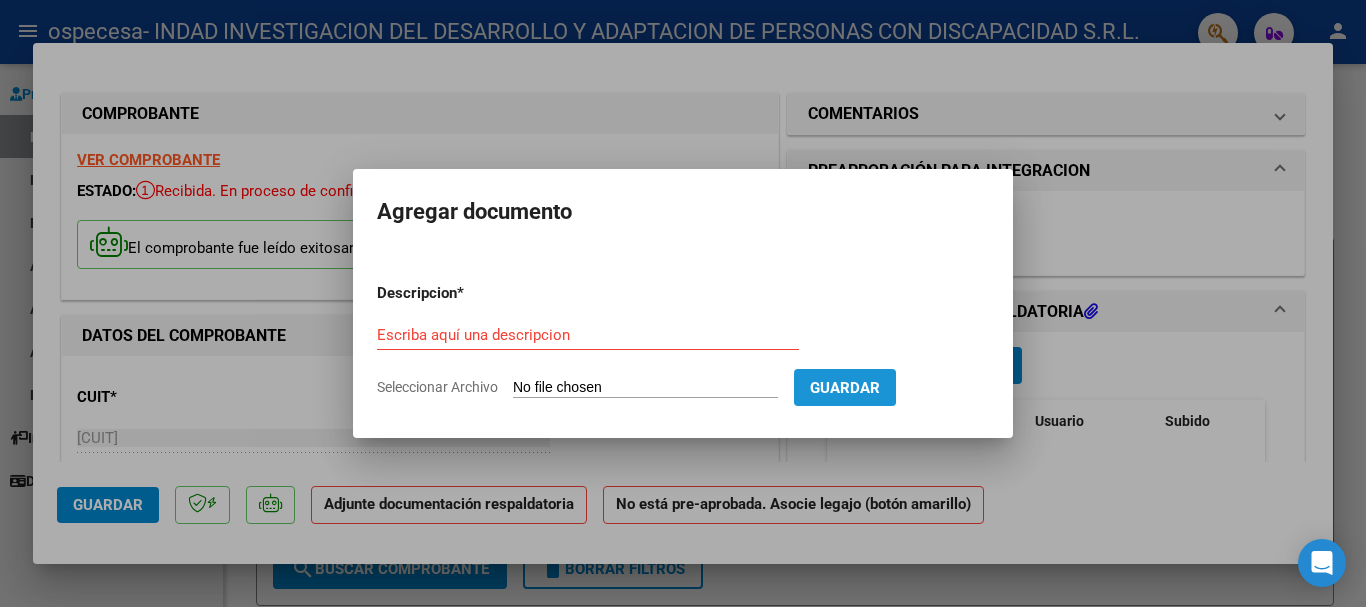 click on "Guardar" at bounding box center [845, 388] 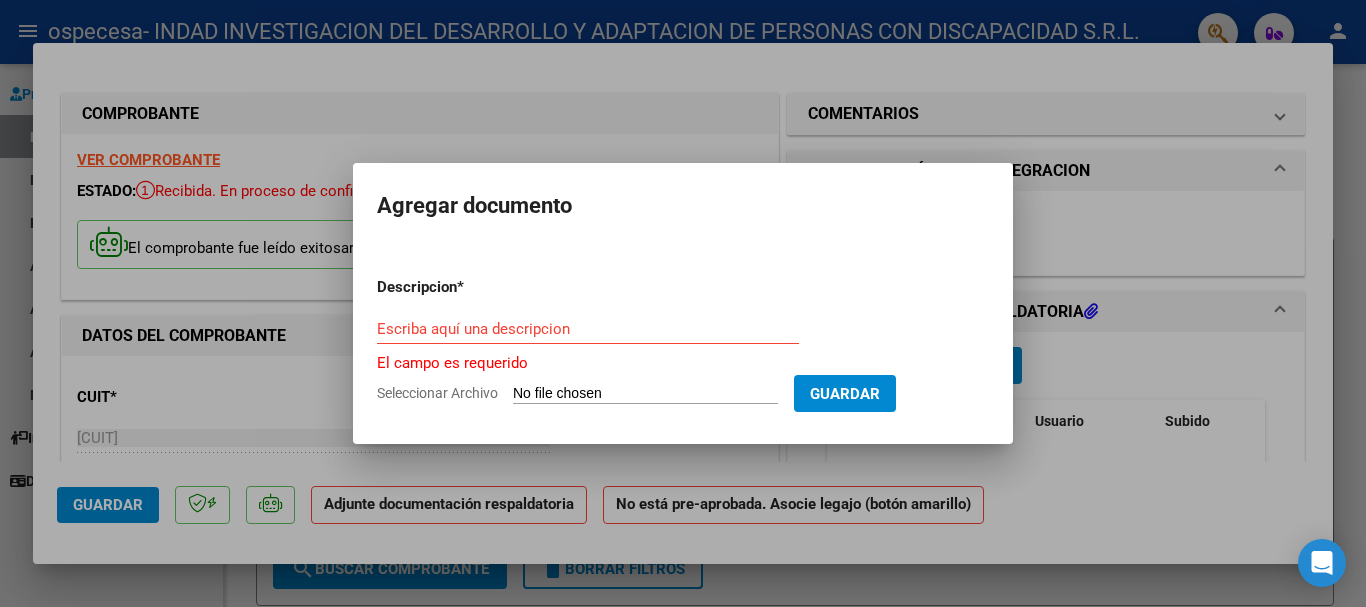 click on "Seleccionar Archivo" at bounding box center [645, 394] 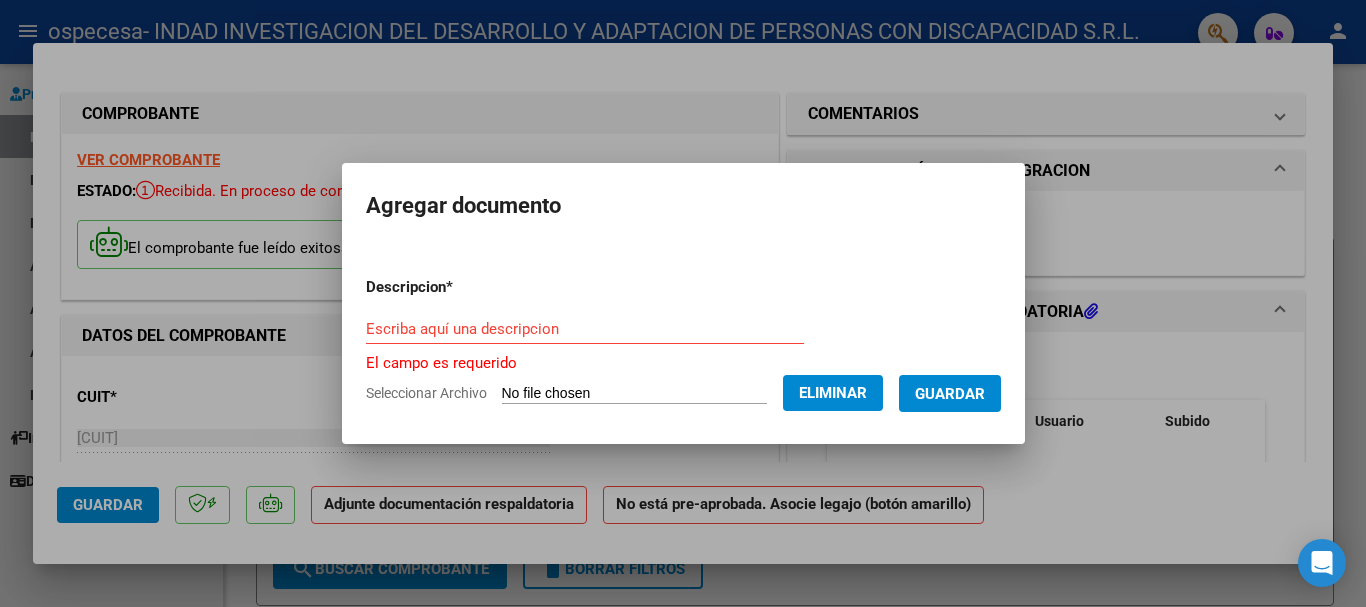 click on "Escriba aquí una descripcion" at bounding box center [585, 329] 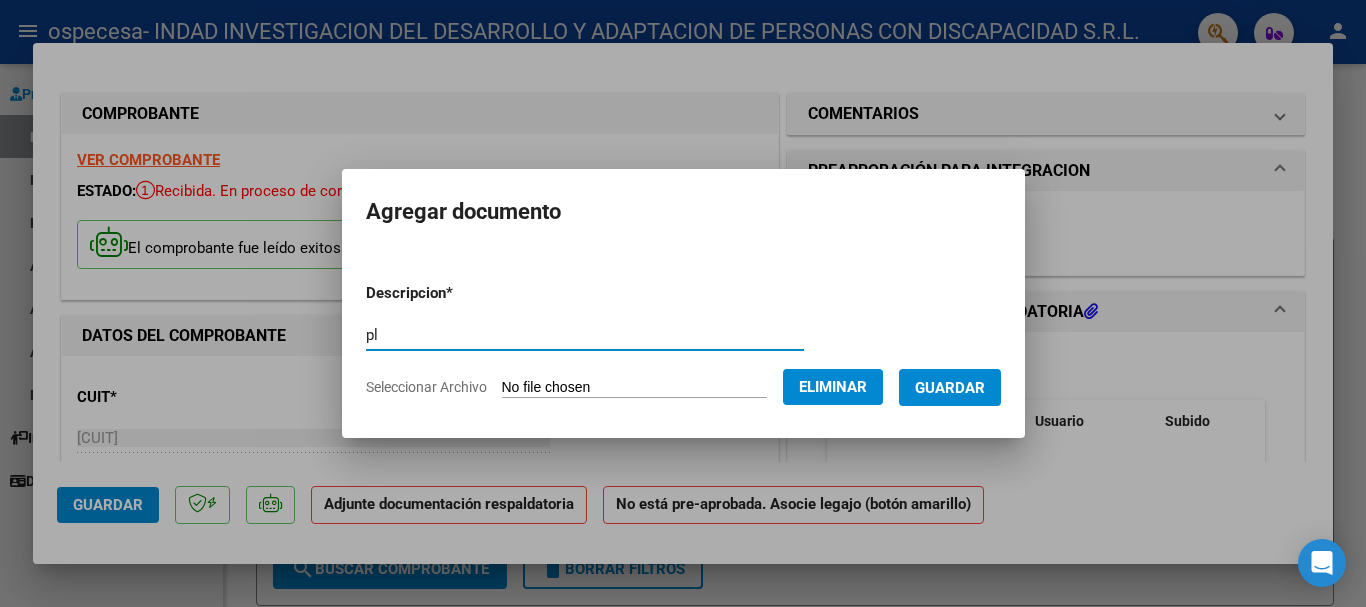 type on "p" 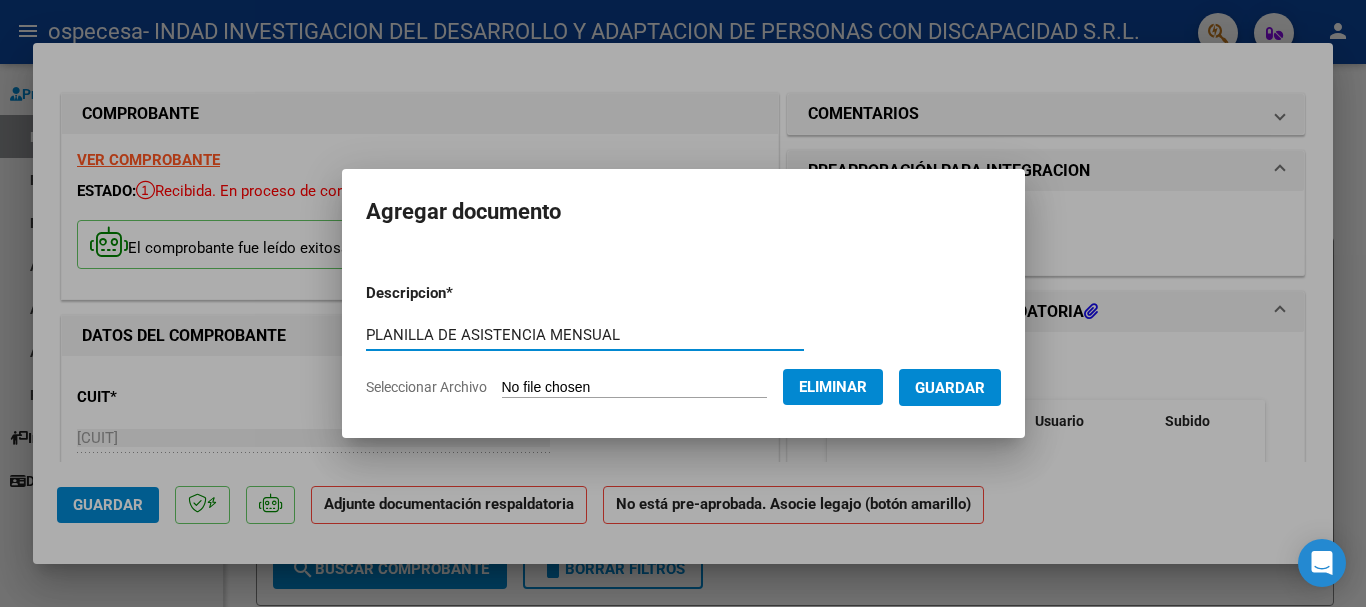 type on "PLANILLA DE ASISTENCIA MENSUAL" 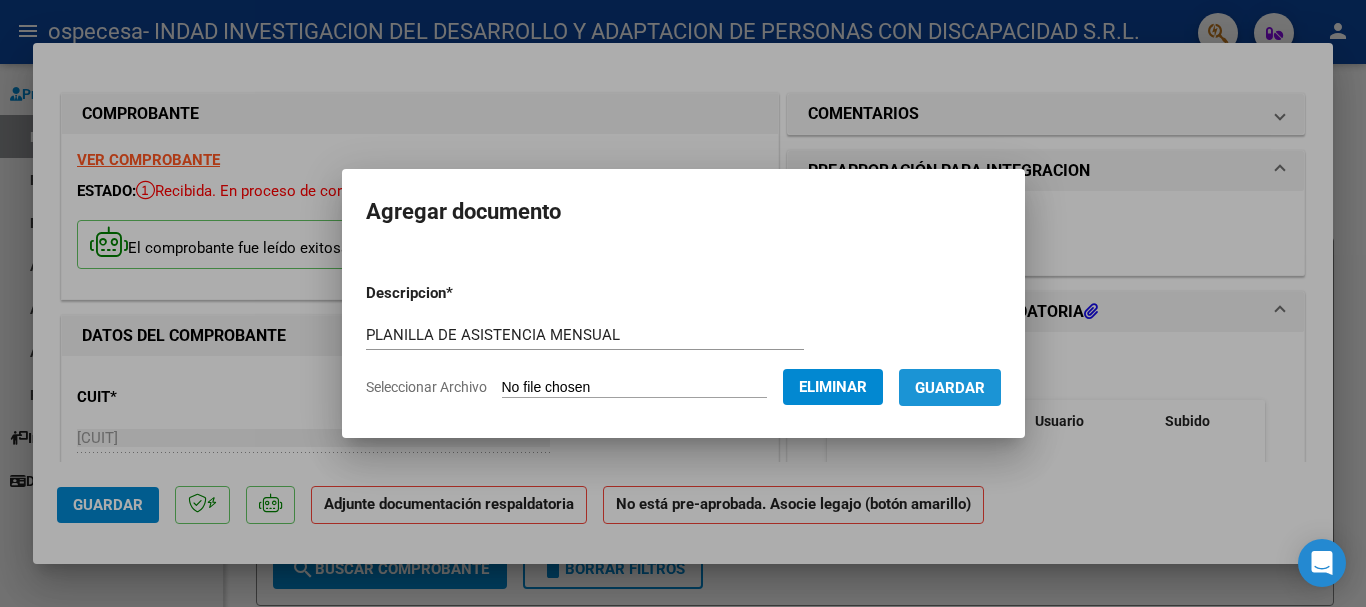 click on "Guardar" at bounding box center [950, 387] 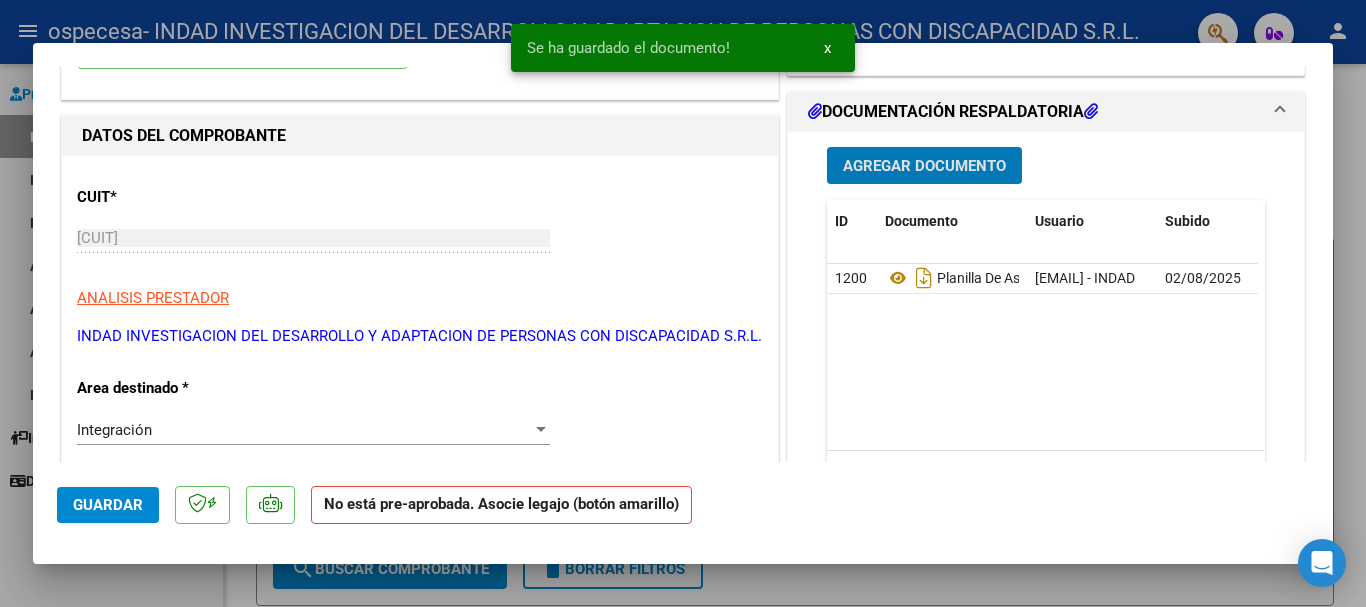 scroll, scrollTop: 300, scrollLeft: 0, axis: vertical 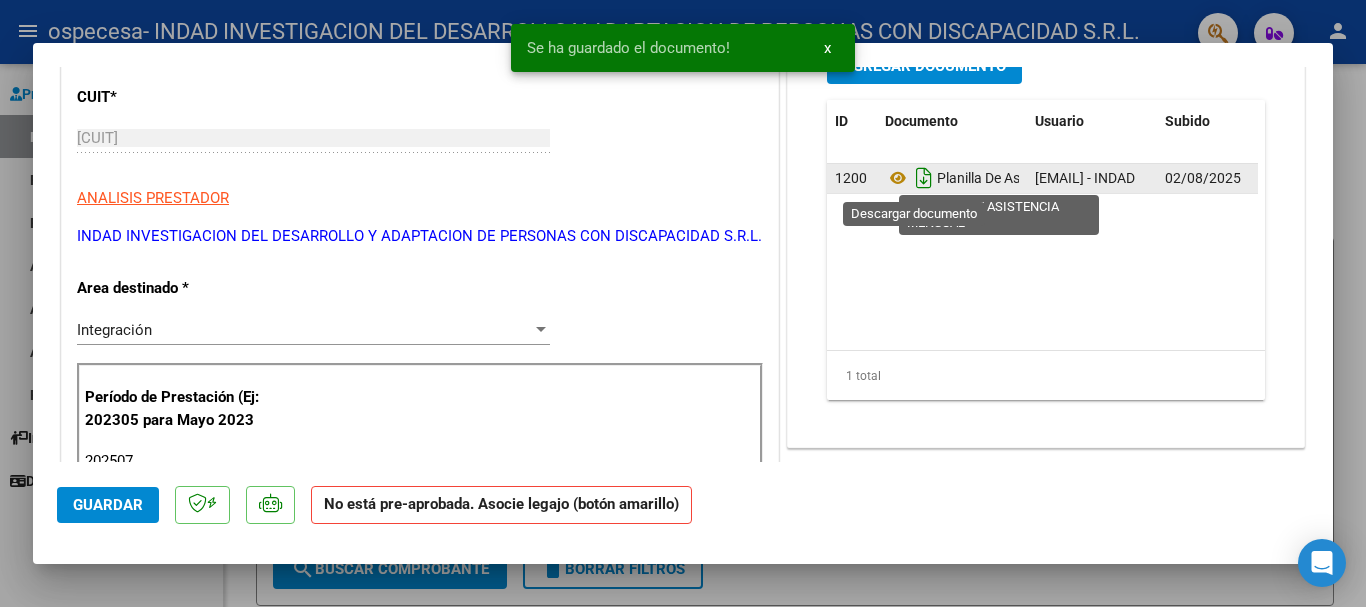 click 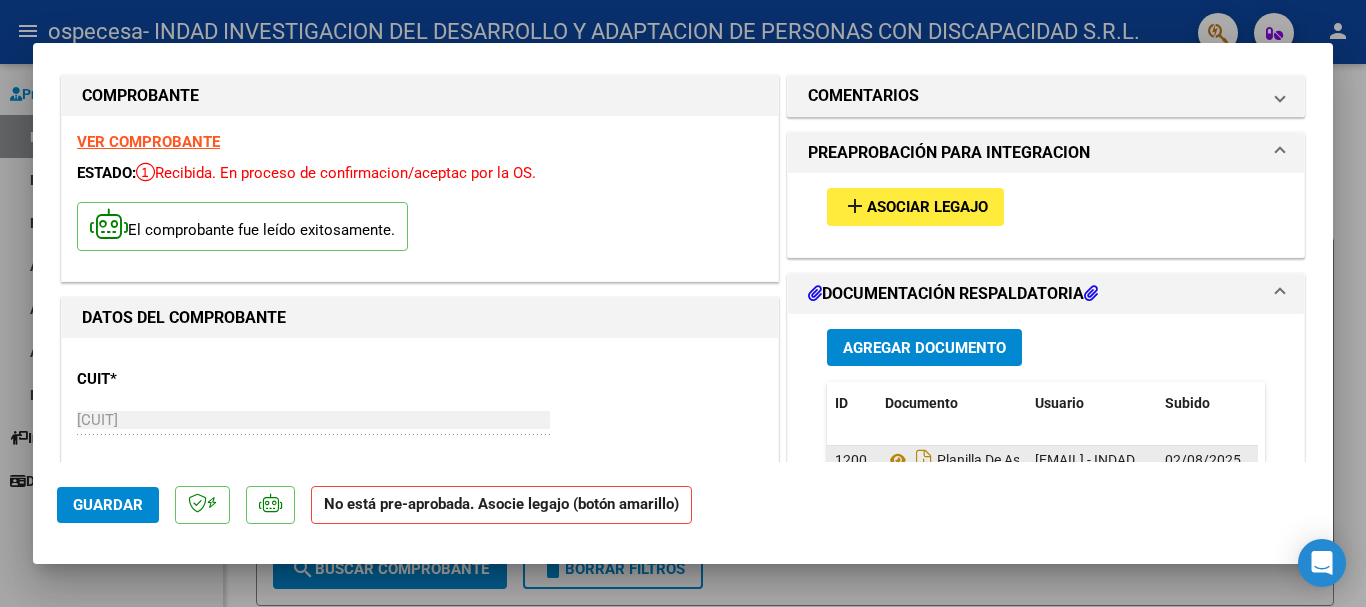 scroll, scrollTop: 0, scrollLeft: 0, axis: both 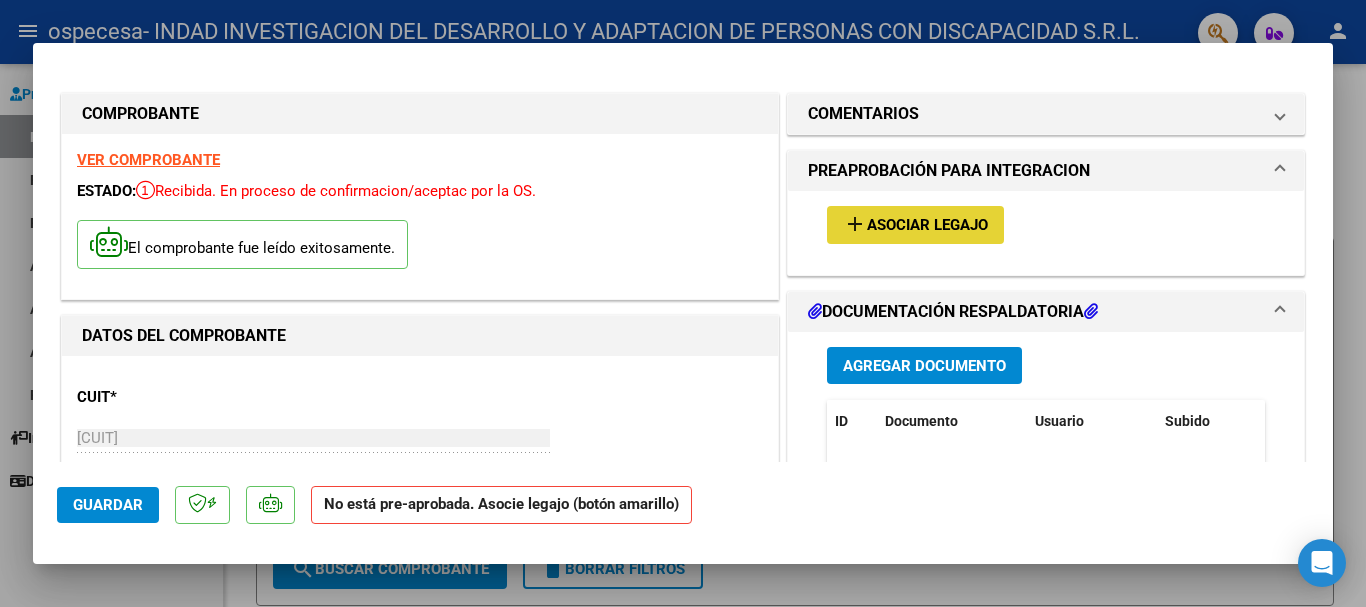 click on "Asociar Legajo" at bounding box center (927, 226) 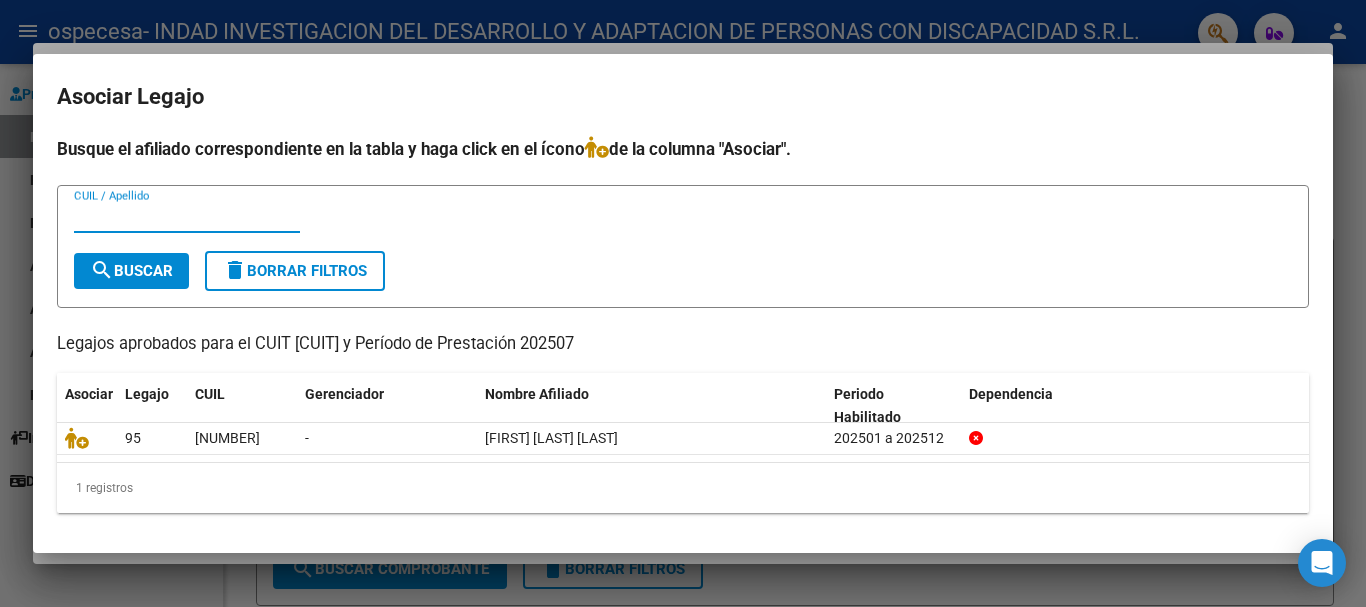 click on "CUIL / Apellido" at bounding box center (187, 217) 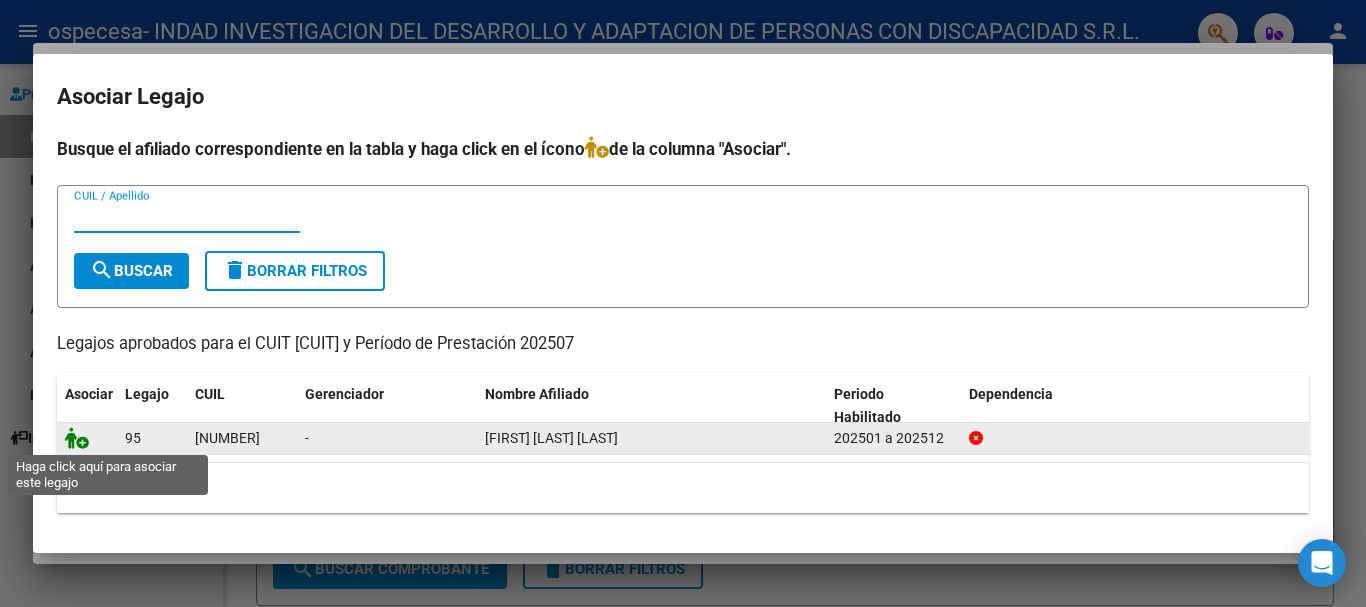 click 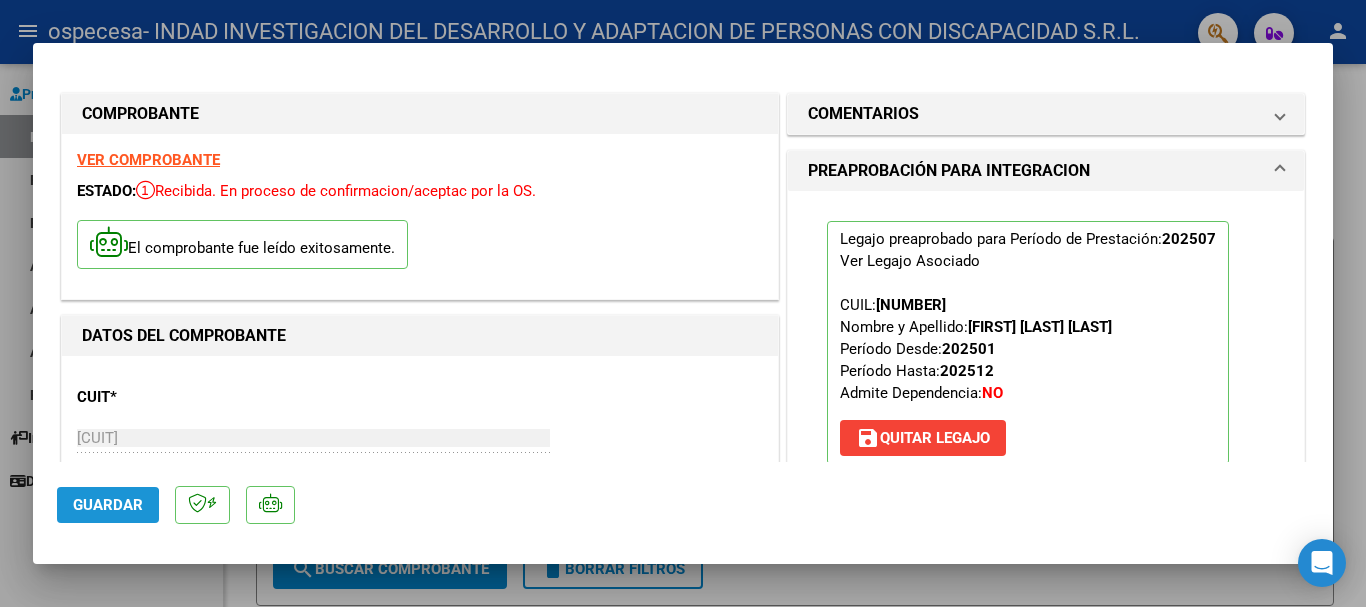 click on "Guardar" 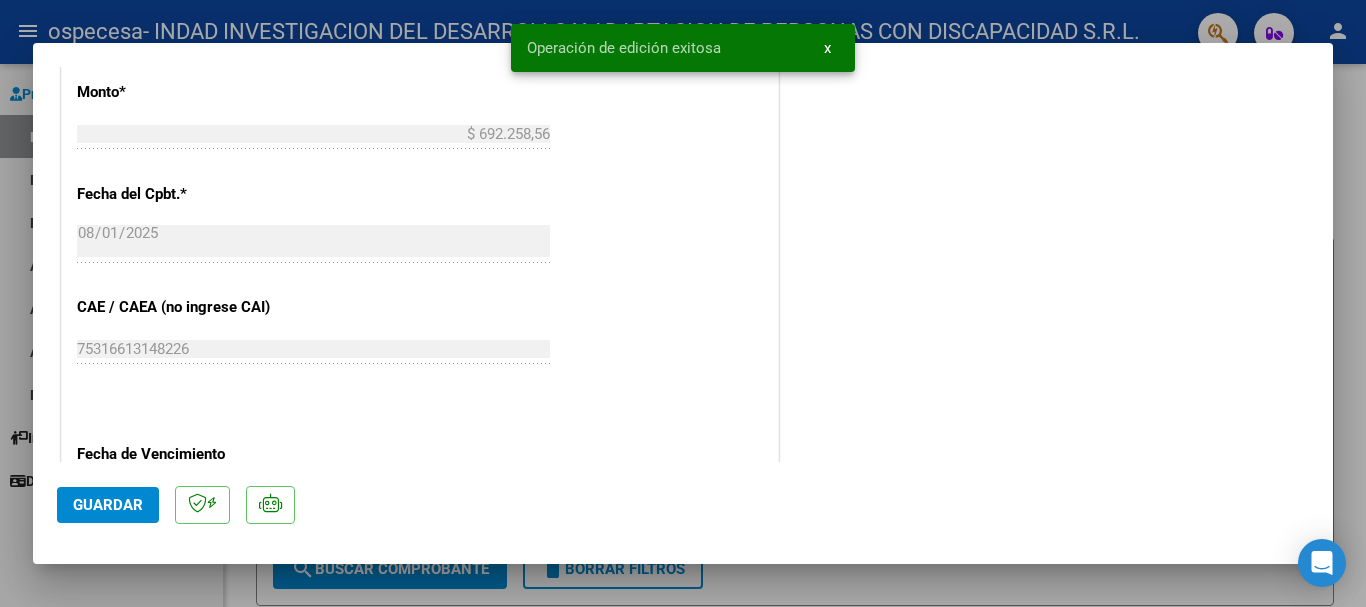 scroll, scrollTop: 1395, scrollLeft: 0, axis: vertical 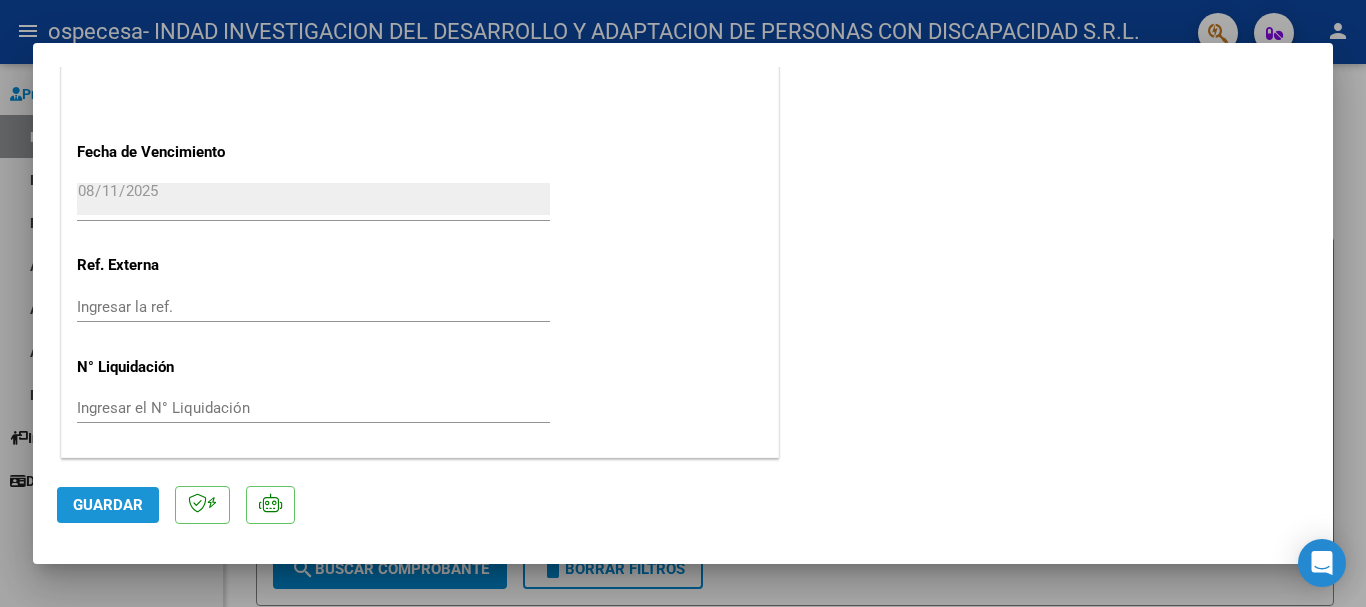 click on "Guardar" 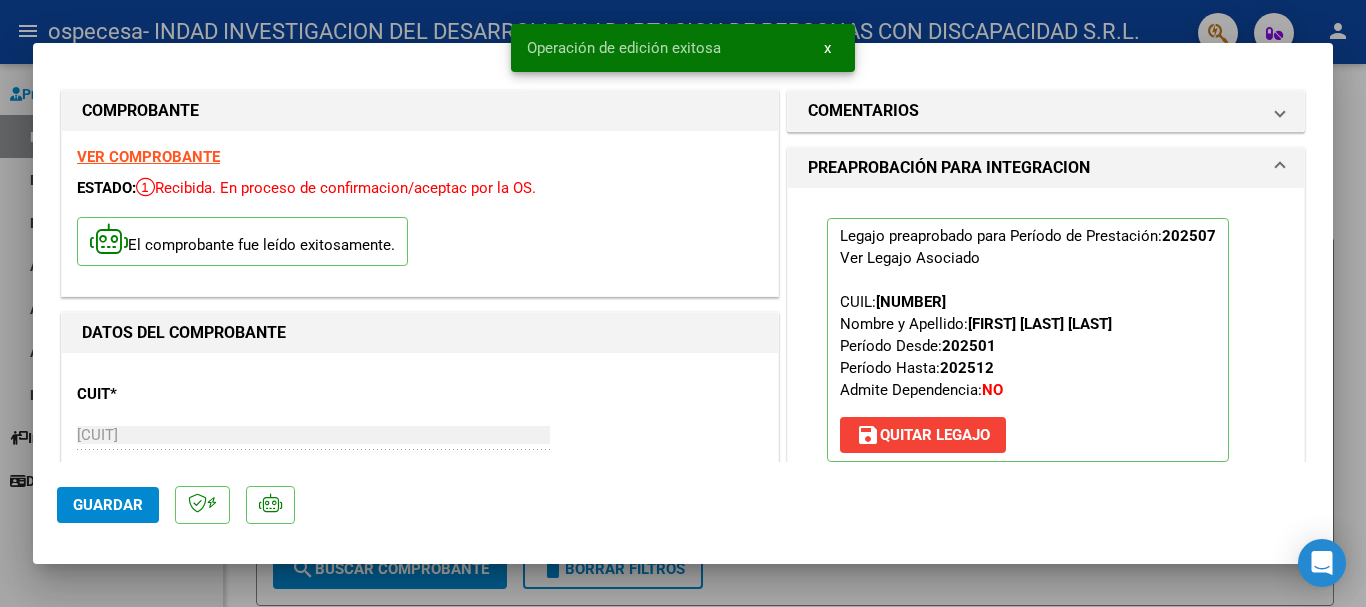 scroll, scrollTop: 0, scrollLeft: 0, axis: both 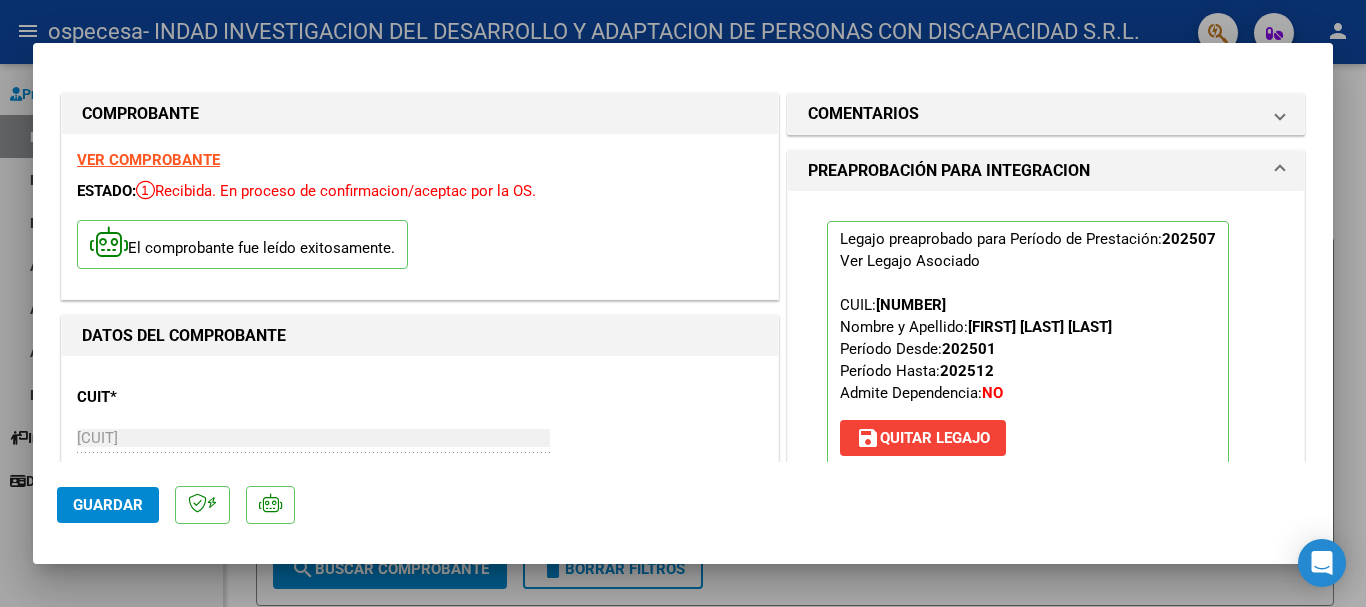 click at bounding box center [683, 303] 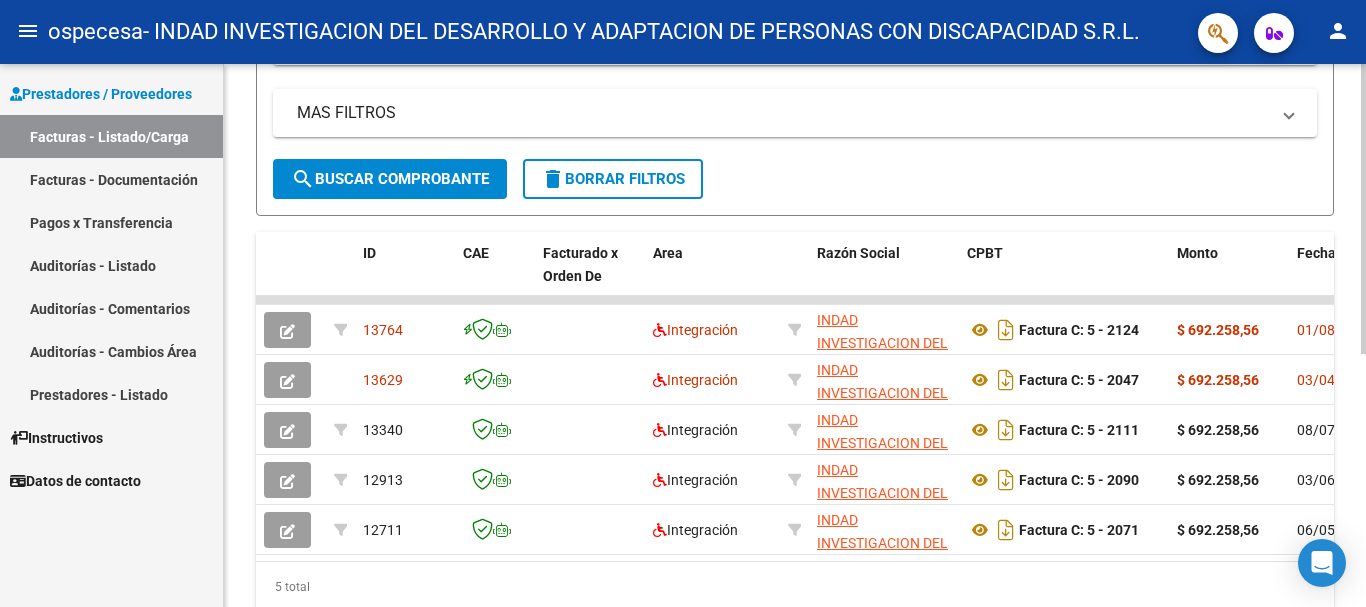 scroll, scrollTop: 400, scrollLeft: 0, axis: vertical 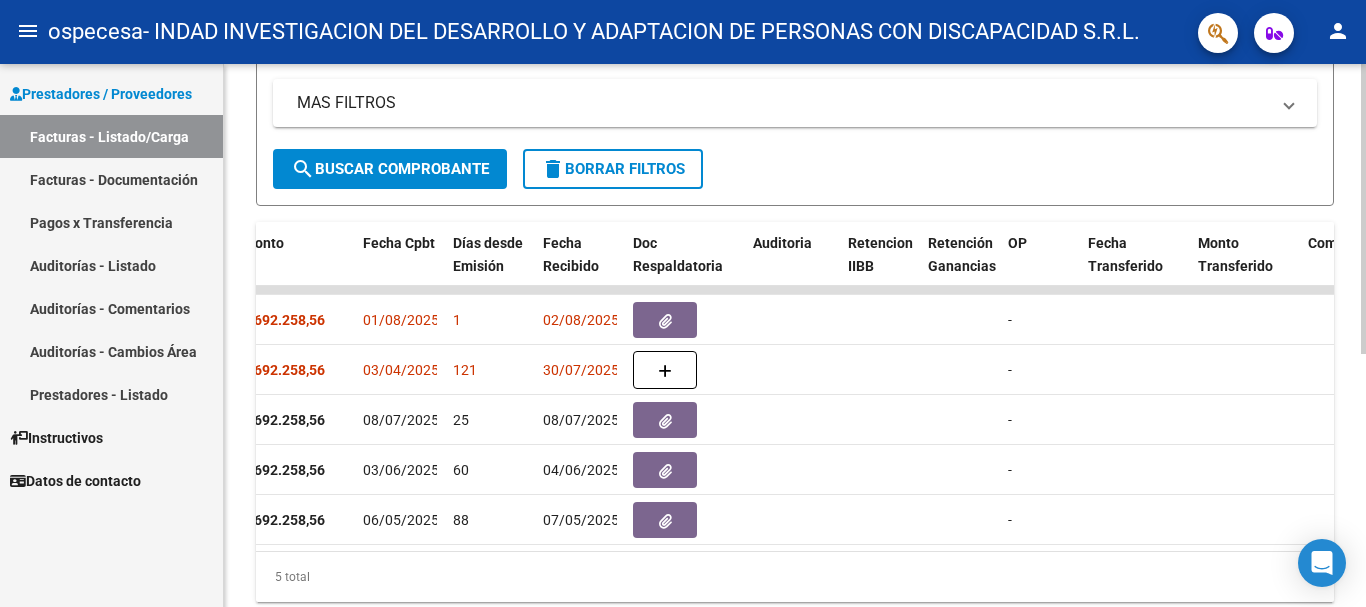 click on "13764  Integración INDAD INVESTIGACION DEL DESARROLLO Y ADAPTACION DE PERSONAS CON DISCAPACIDAD S.R.L.    [CUIT]   Factura C: 5 - 2124  $ 692.258,56 [DATE] 1 [DATE]  -      202507  95 [FIRST] [LAST] [LAST] [NUMBER] [DATE] [DATE]   INDAD [EMAIL]
13629  Integración INDAD INVESTIGACION DEL DESARROLLO Y ADAPTACION DE PERSONAS CON DISCAPACIDAD S.R.L.    [CUIT]   Factura C: 5 - 2047  $ 692.258,56 [DATE] 121 [DATE]  -     [DATE] [FIRST] [LAST] [EMAIL]
13340  Integración INDAD INVESTIGACION DEL DESARROLLO Y ADAPTACION DE PERSONAS CON DISCAPACIDAD S.R.L.    [CUIT]   Factura C: 5 - 2111  $ 692.258,56 [DATE] 25 [DATE]  -      202506  95 [FIRST] [LAST] [LAST] [NUMBER] [DATE] [DATE] [DATE]   INDAD [FIRST] [LAST] [EMAIL]
12913  Integración INDAD INVESTIGACION DEL DESARROLLO Y ADAPTACION DE PERSONAS CON DISCAPACIDAD S.R.L.    [CUIT]  60  -" 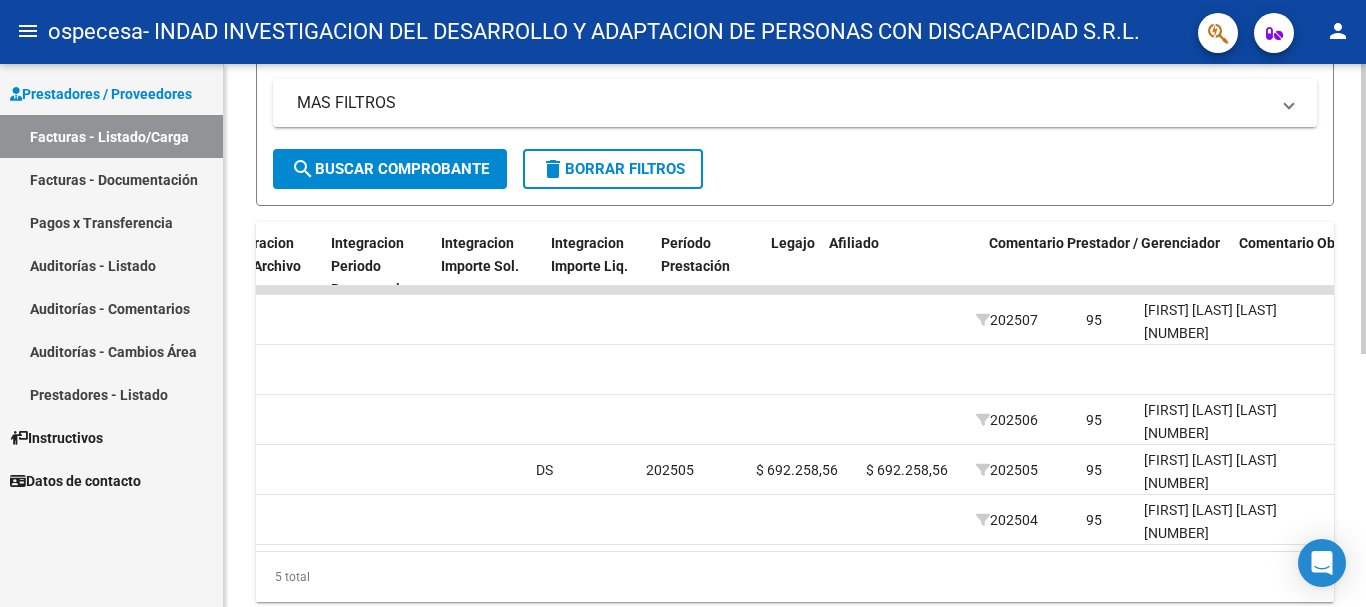 scroll, scrollTop: 0, scrollLeft: 2832, axis: horizontal 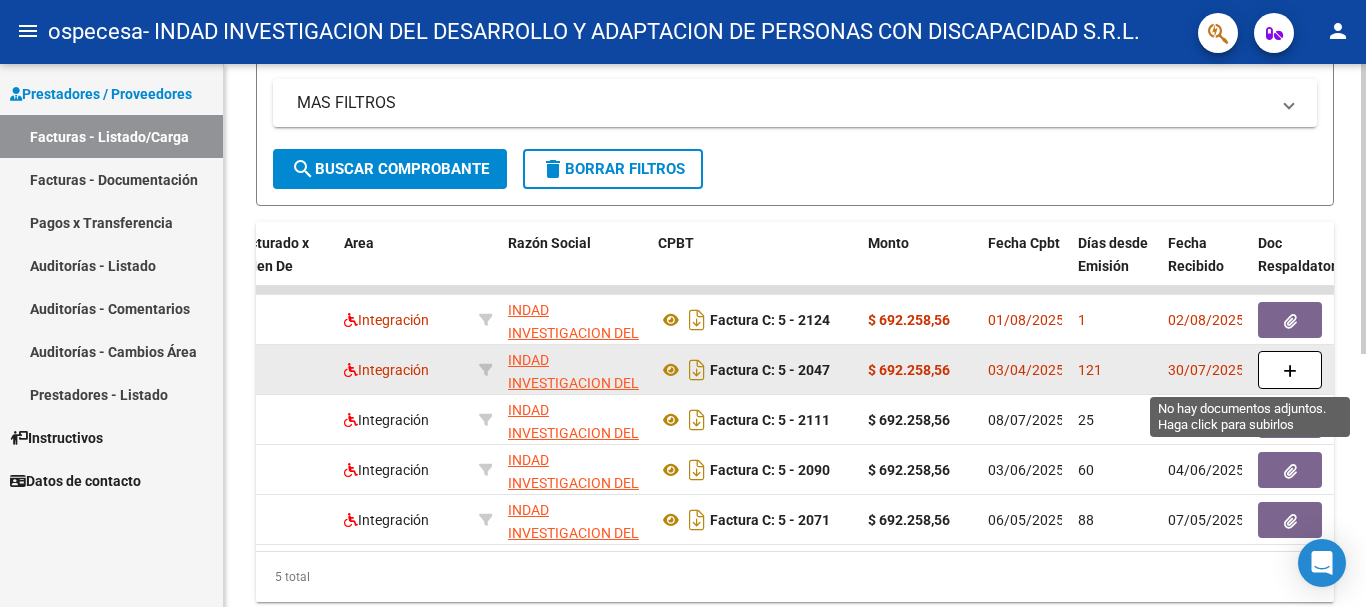 click 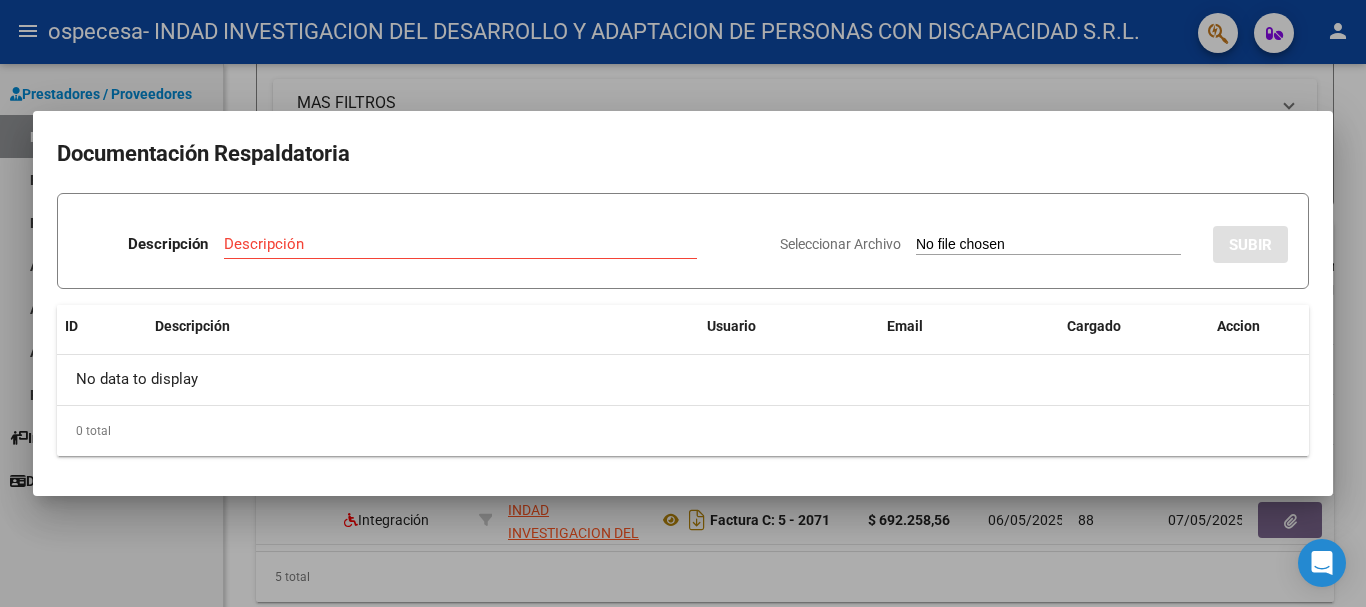 click on "Seleccionar Archivo" at bounding box center (1048, 245) 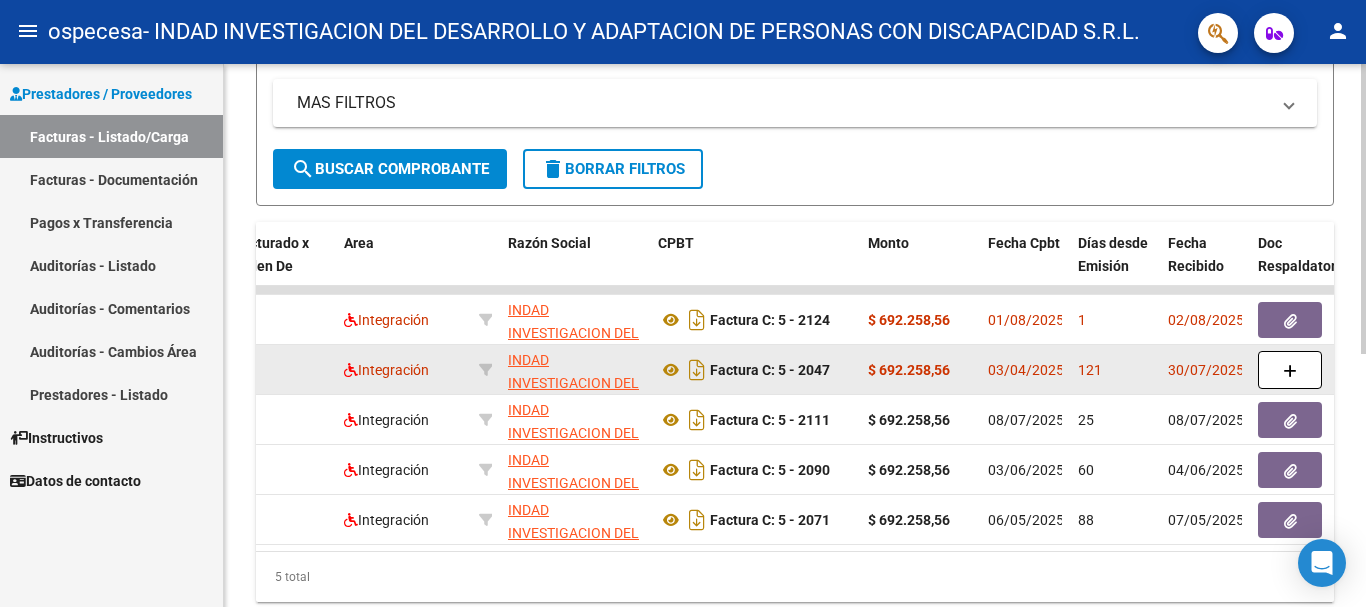 click on "Integración" 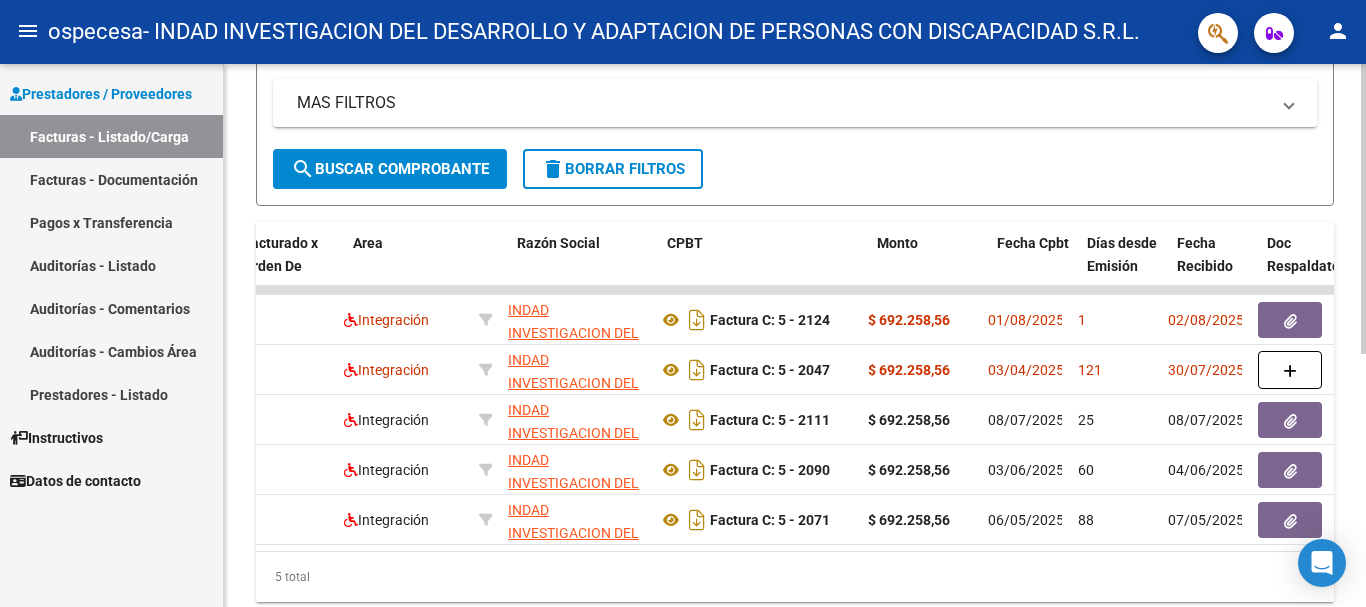 scroll, scrollTop: 0, scrollLeft: 0, axis: both 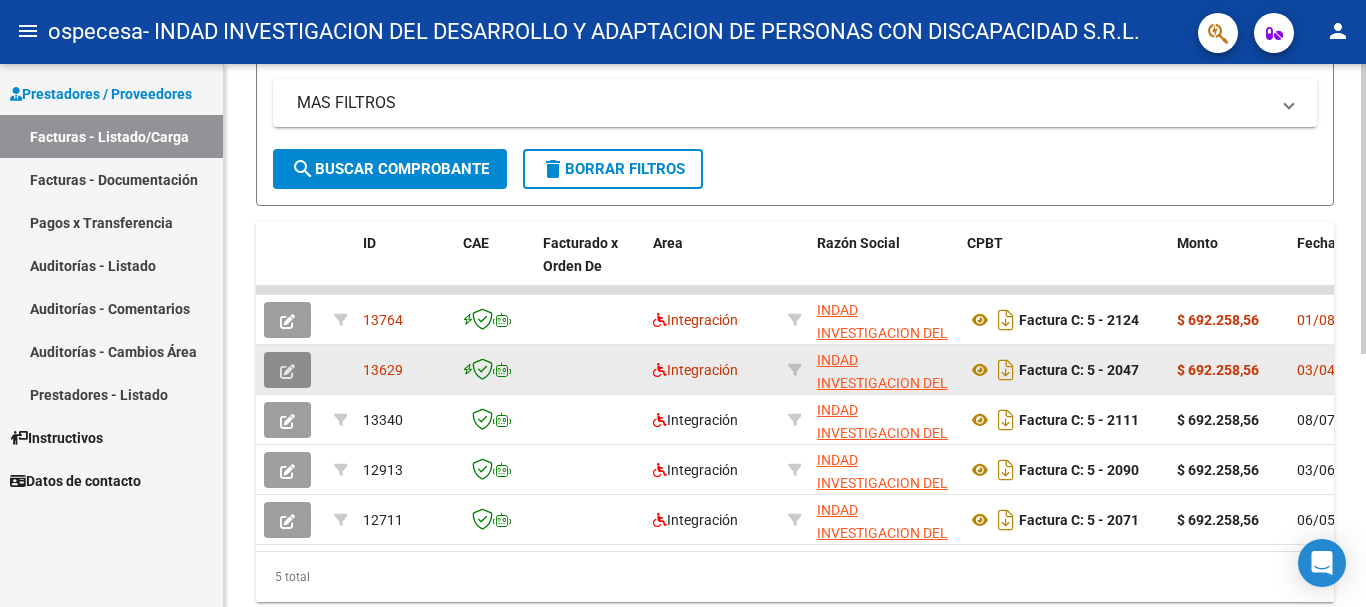 click 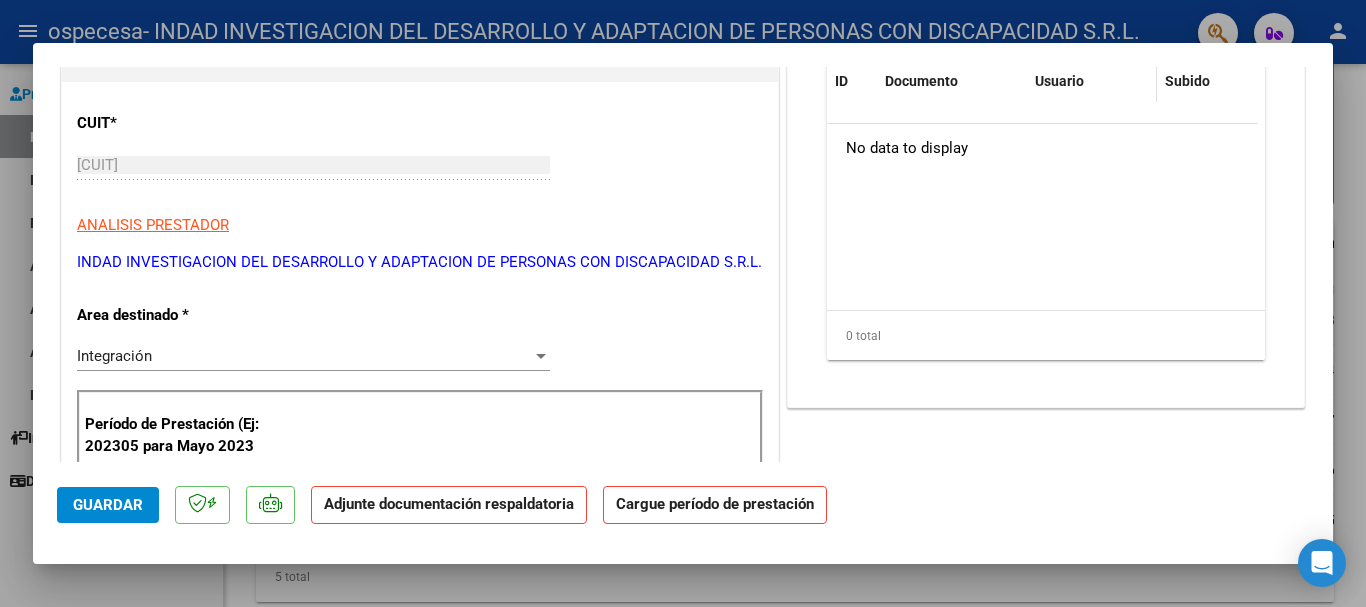 scroll, scrollTop: 0, scrollLeft: 0, axis: both 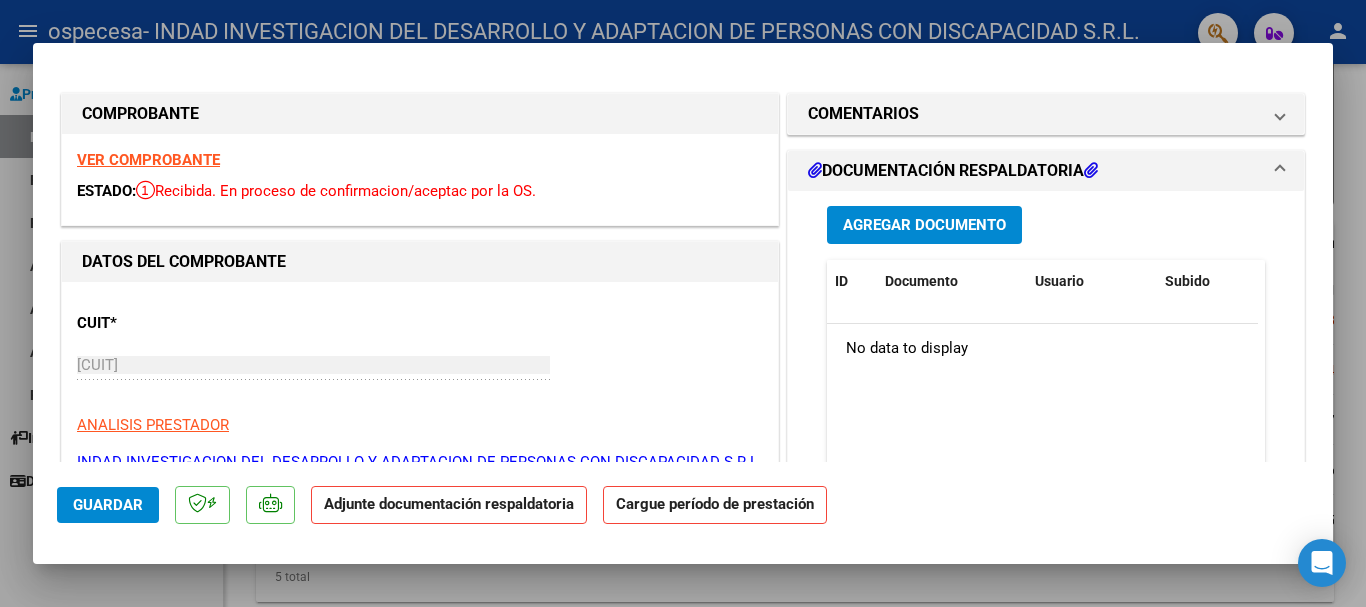 click on "Agregar Documento" at bounding box center (924, 226) 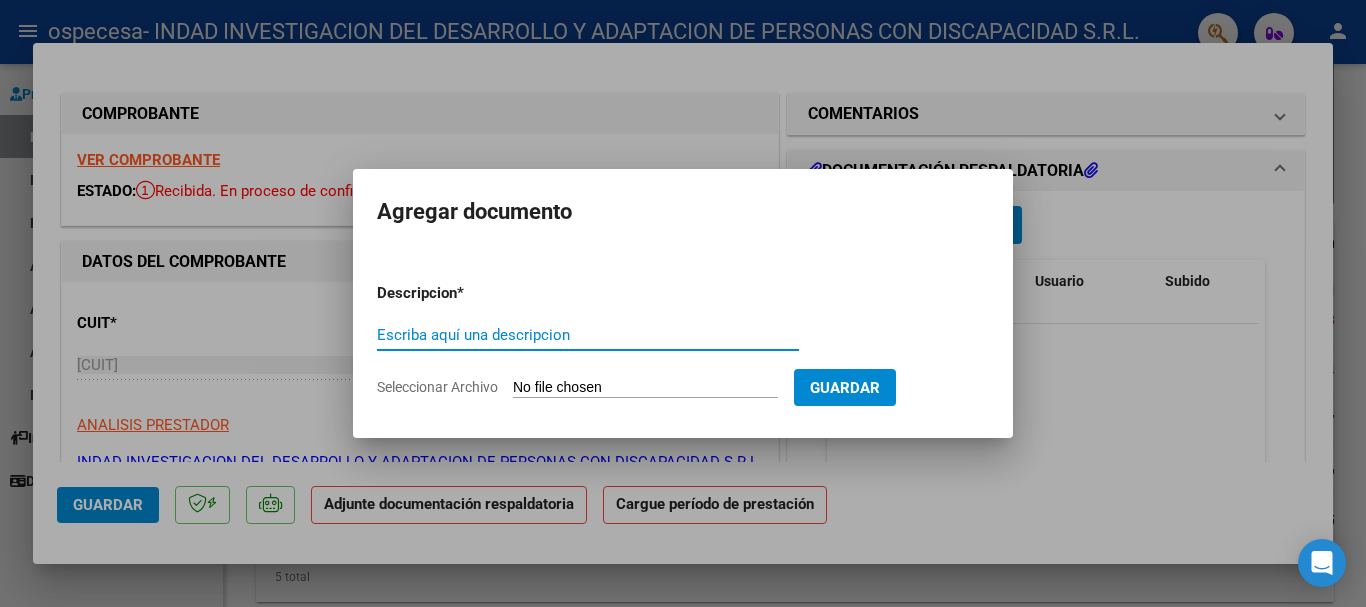 click on "Escriba aquí una descripcion" at bounding box center [588, 335] 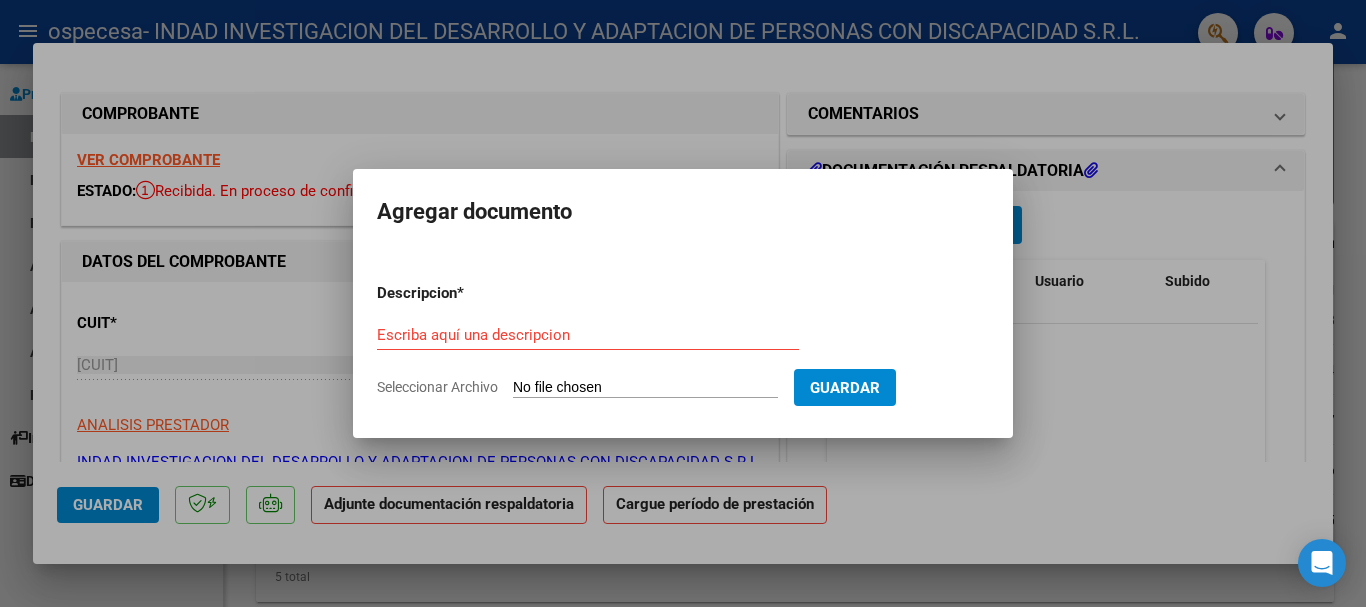 click on "Seleccionar Archivo" at bounding box center [645, 388] 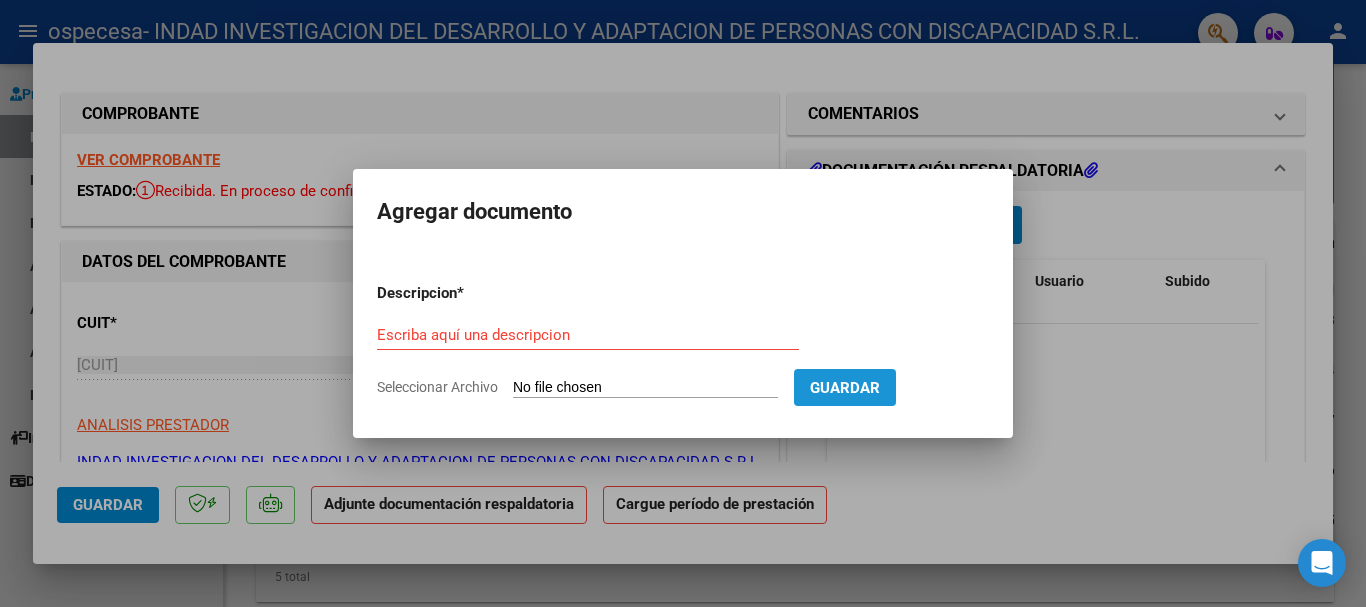 click on "Guardar" at bounding box center [845, 388] 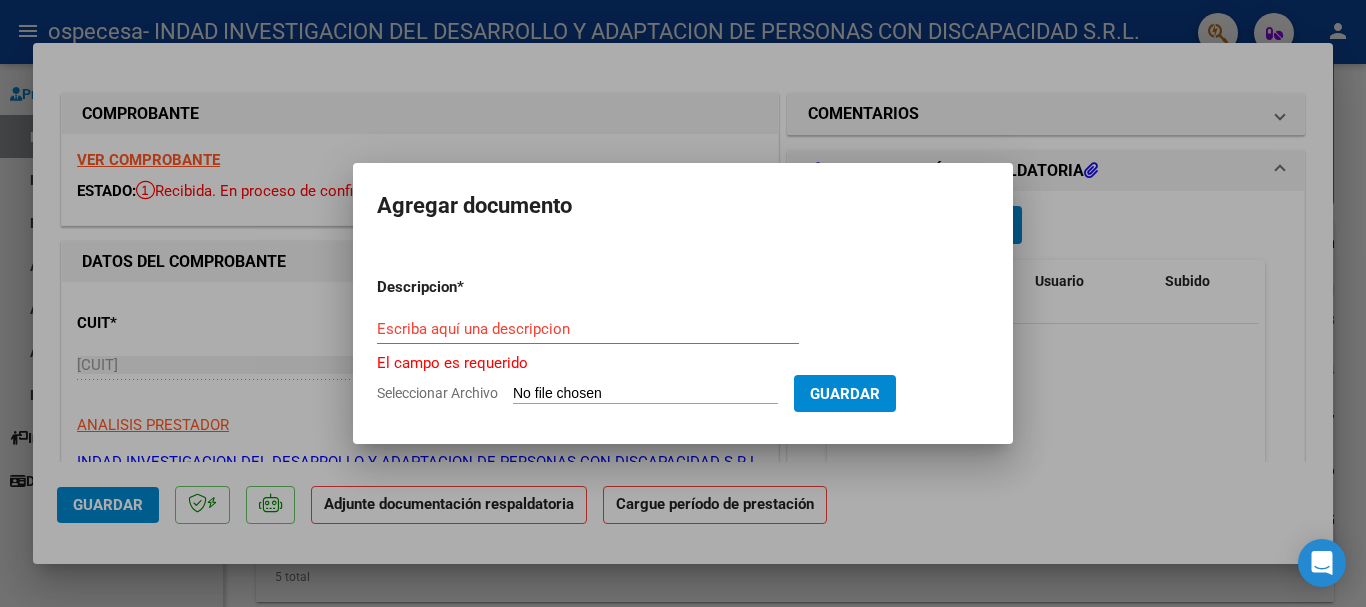 click at bounding box center (683, 303) 